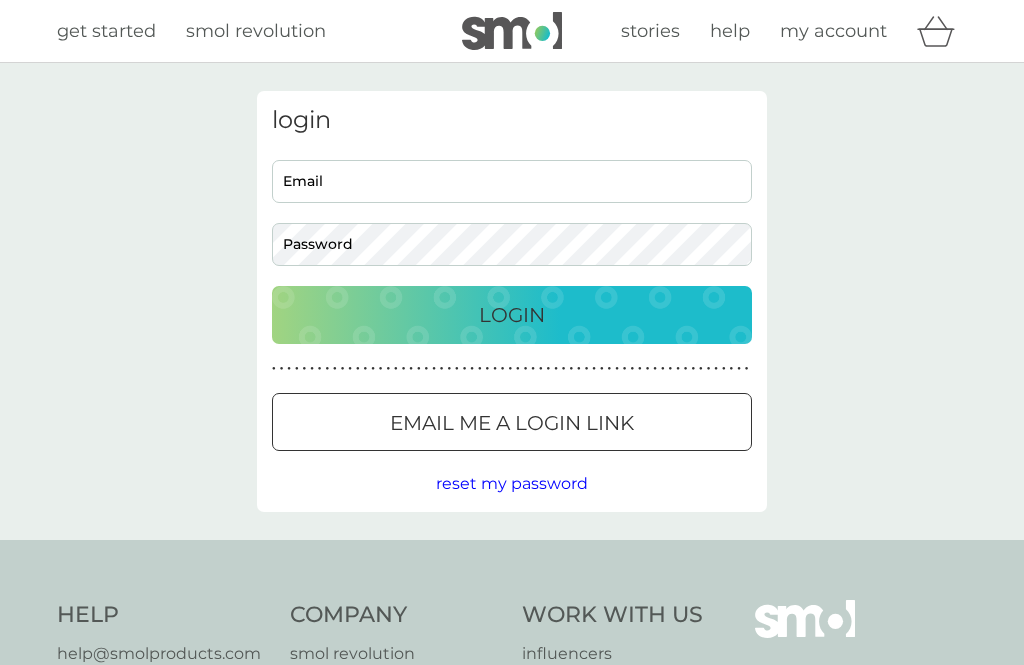 scroll, scrollTop: 0, scrollLeft: 0, axis: both 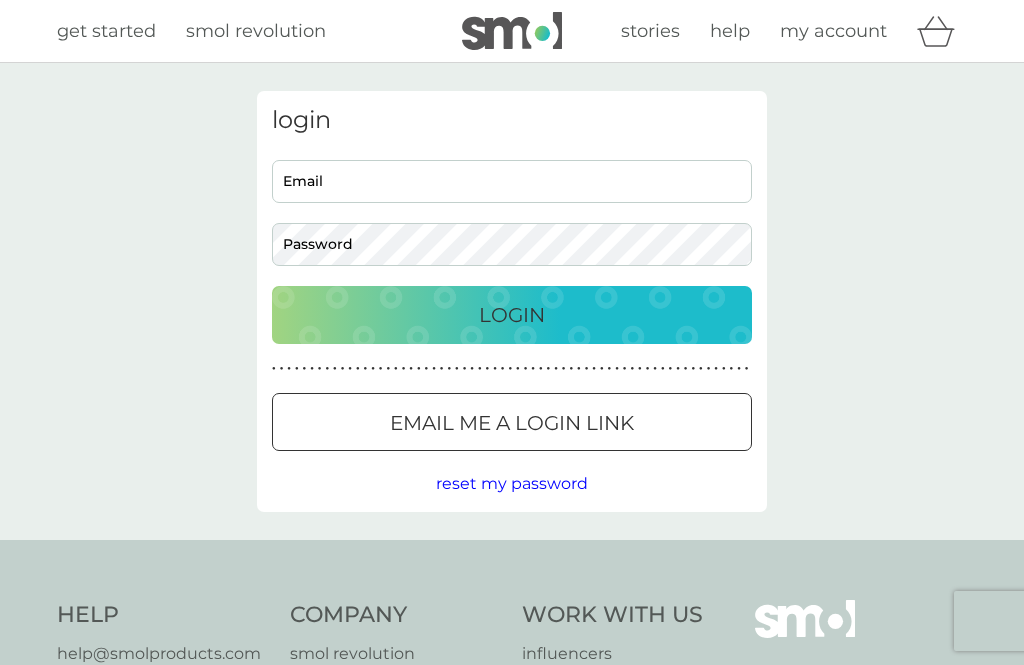 click on "Email" at bounding box center (512, 181) 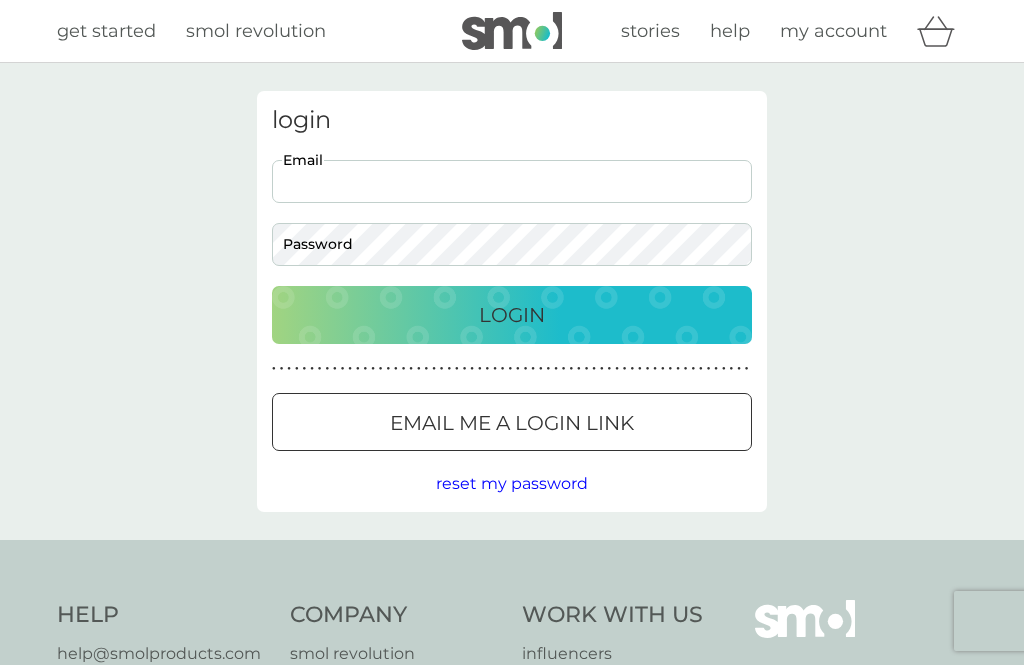 scroll, scrollTop: 0, scrollLeft: 0, axis: both 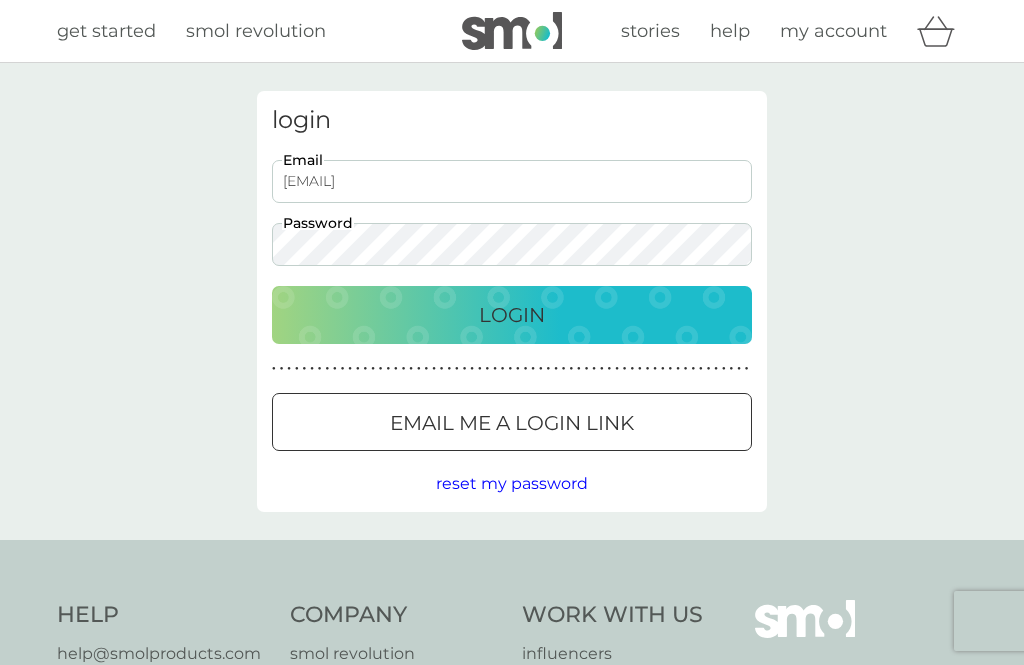 click on "Login" at bounding box center (512, 315) 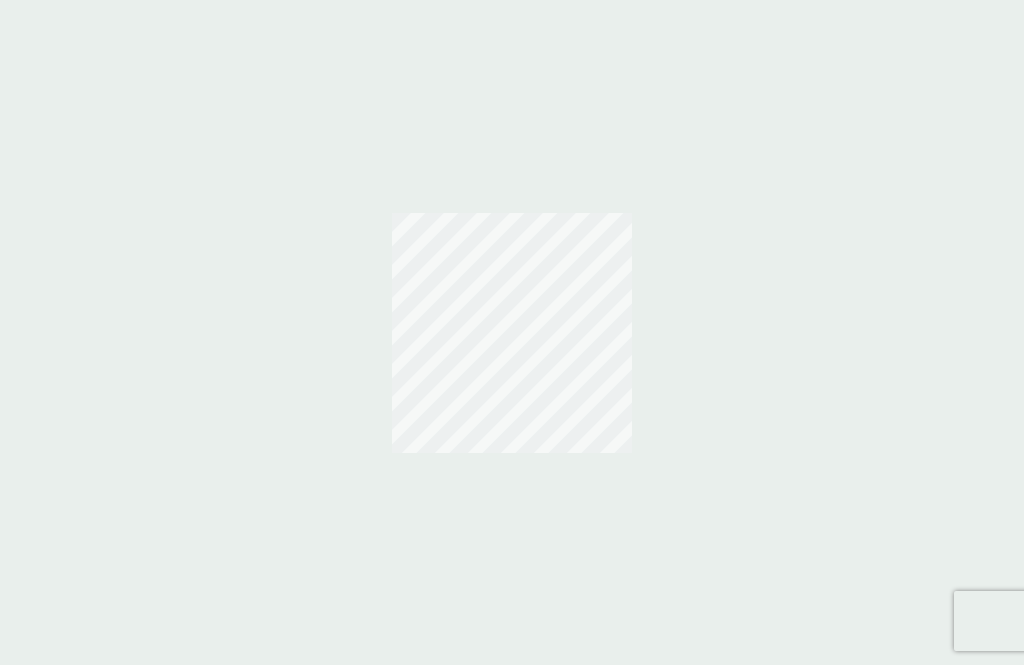 scroll, scrollTop: 0, scrollLeft: 0, axis: both 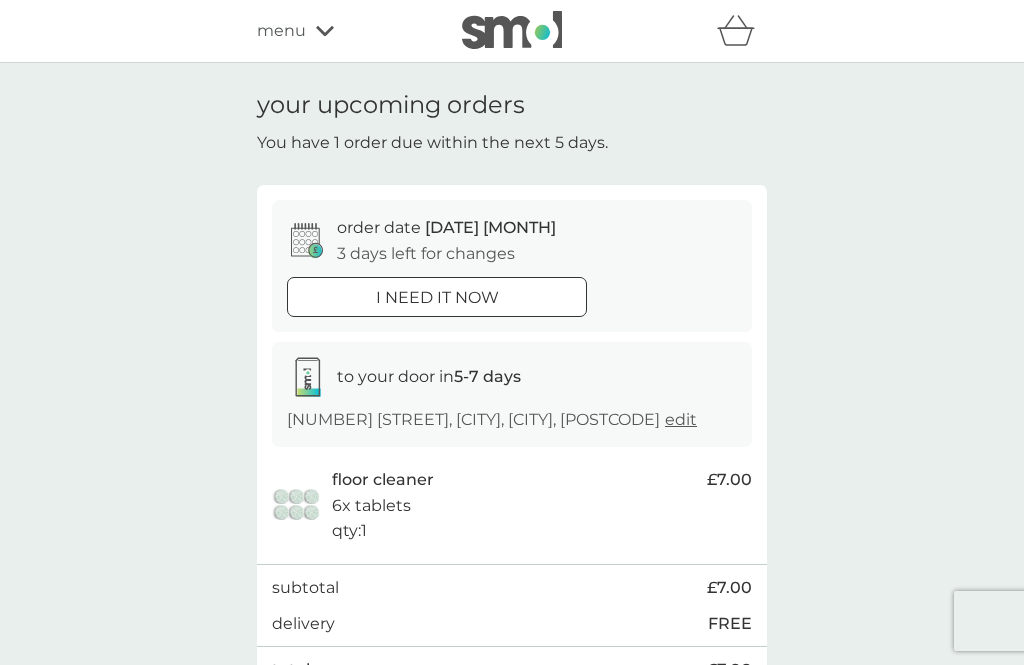 click on "[DATE] [MONTH]" at bounding box center [490, 227] 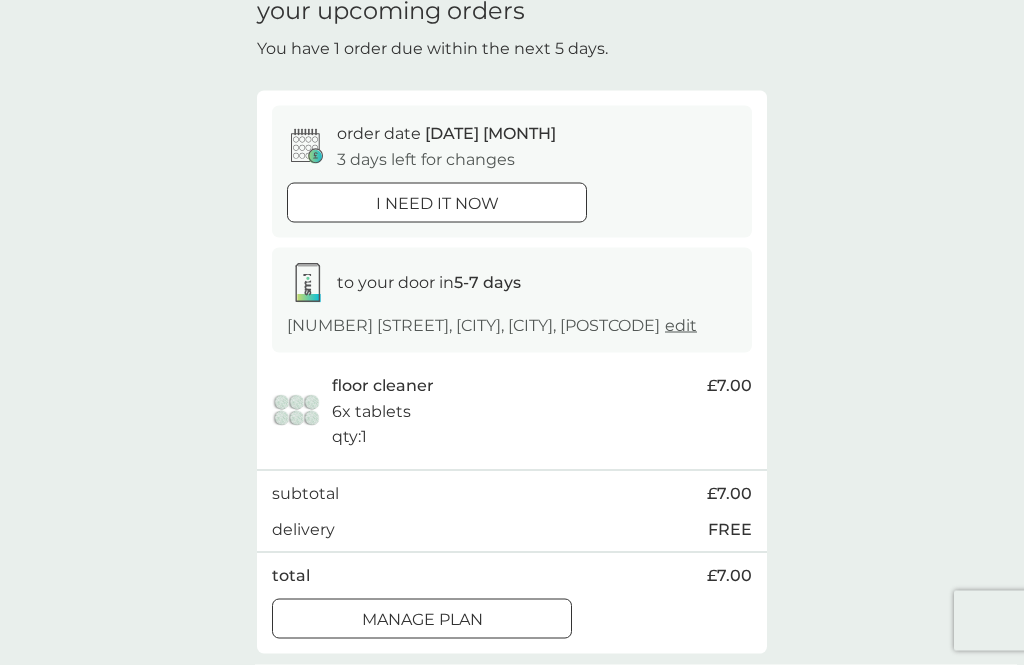scroll, scrollTop: 98, scrollLeft: 0, axis: vertical 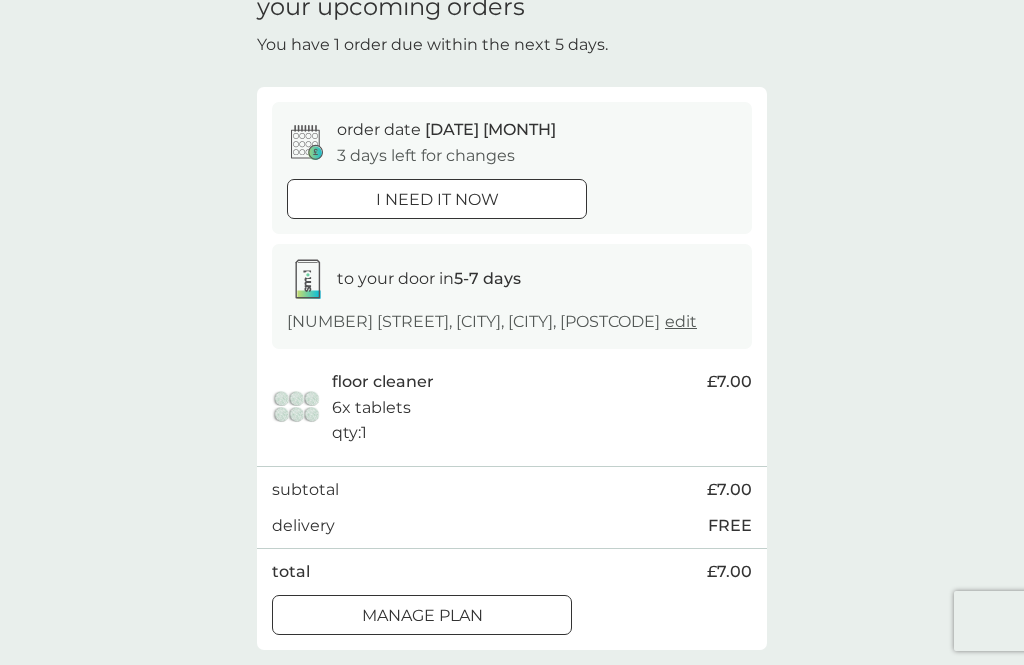 click on "order date [DATE] [MONTH] [YEAR] 3 days left for changes i need it now to your door in 5-7 days [NUMBER] [STREET], [CITY], [CITY], [POSTCODE] edit floor cleaner 6x tablets qty : 1 £7.00 subtotal £7.00 delivery FREE total £7.00 Manage plan" at bounding box center (512, 368) 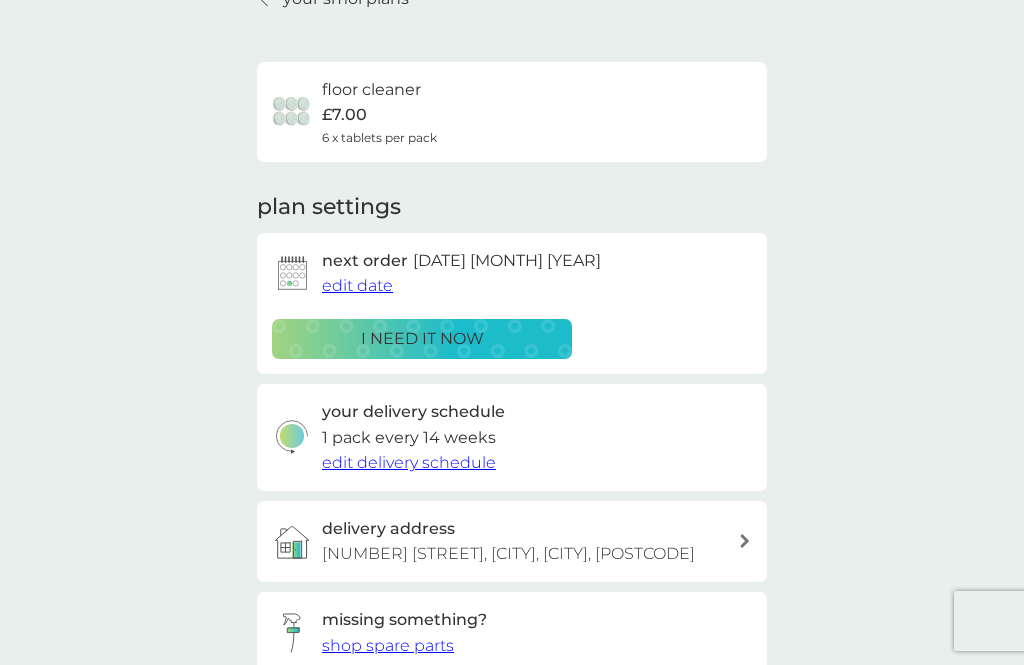scroll, scrollTop: 103, scrollLeft: 0, axis: vertical 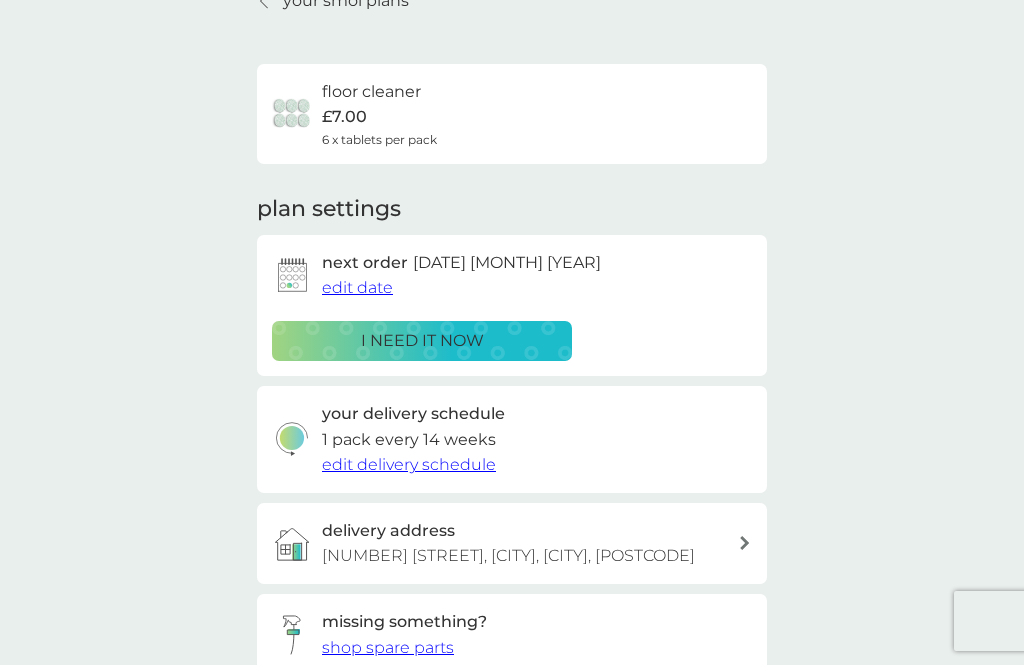 click on "edit date" at bounding box center (357, 287) 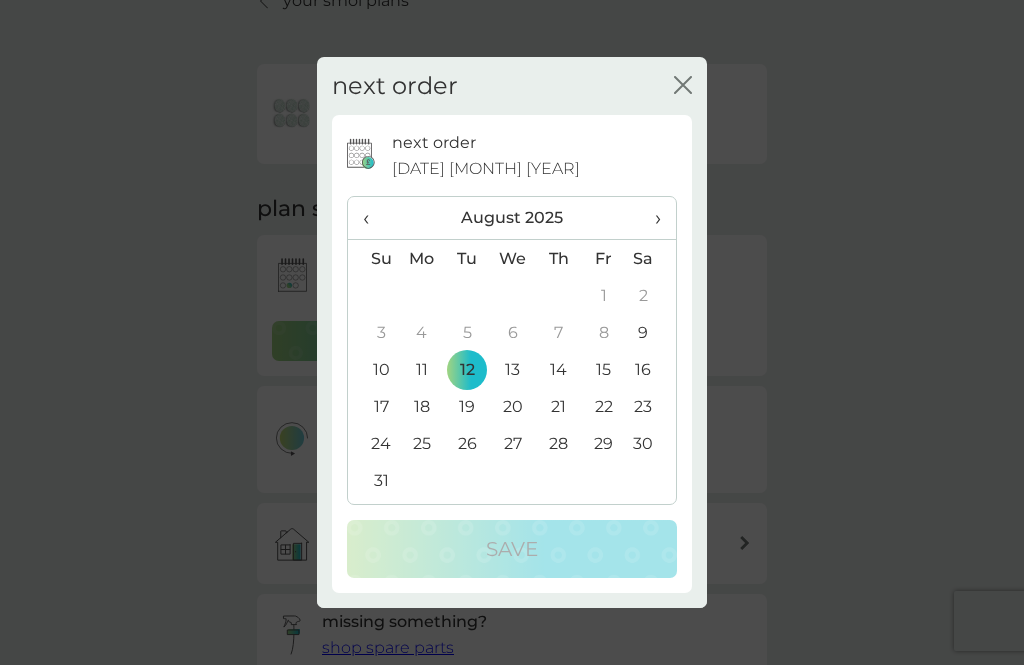 click on "›" at bounding box center [651, 218] 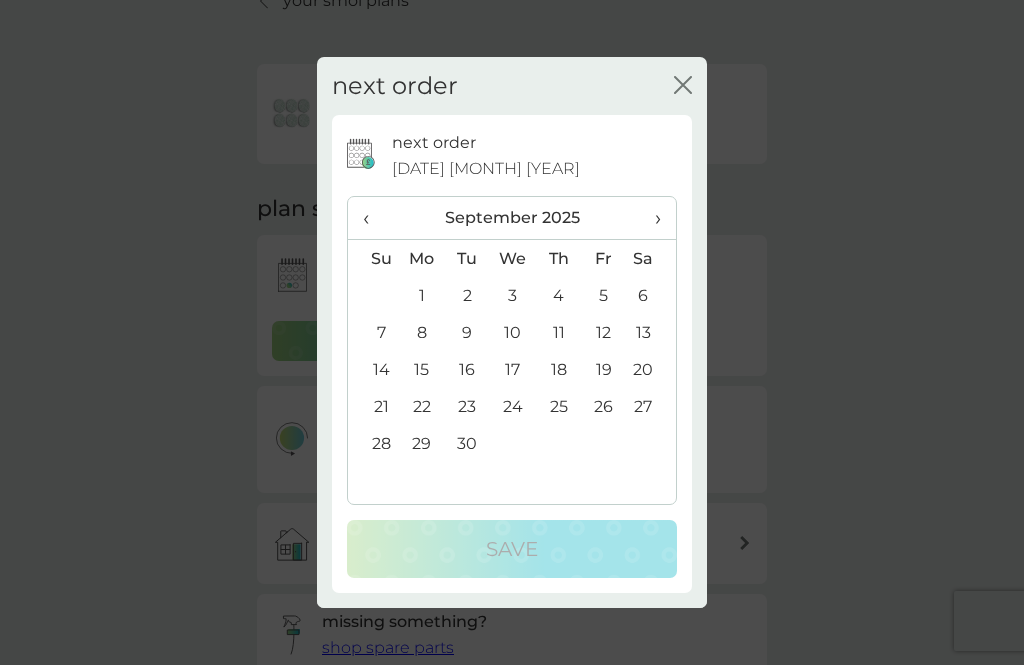 click on "12" at bounding box center (603, 332) 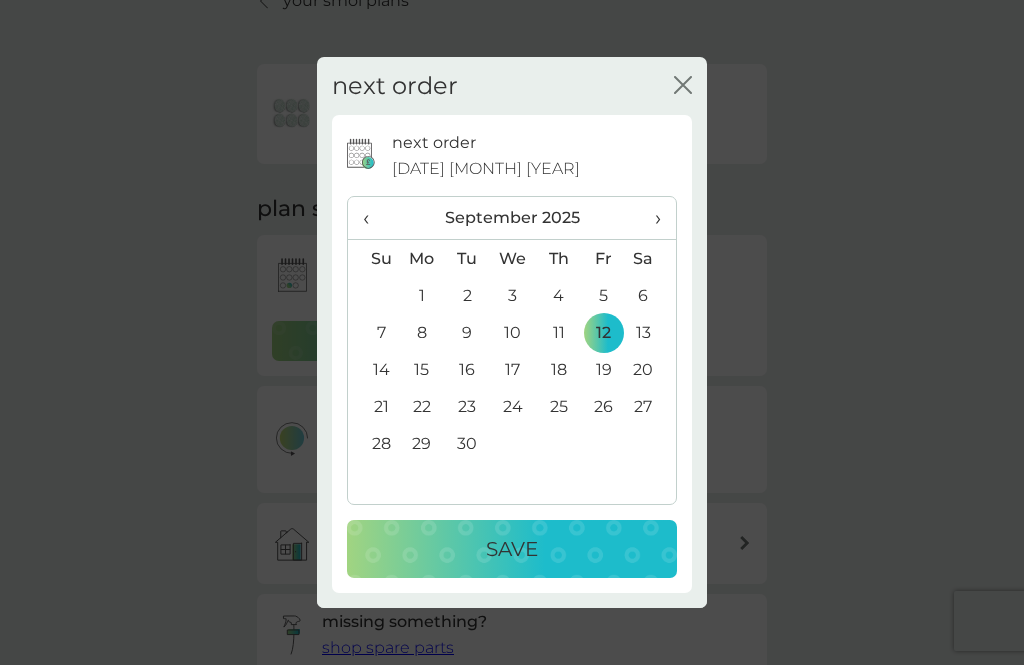 click on "Save" at bounding box center (512, 549) 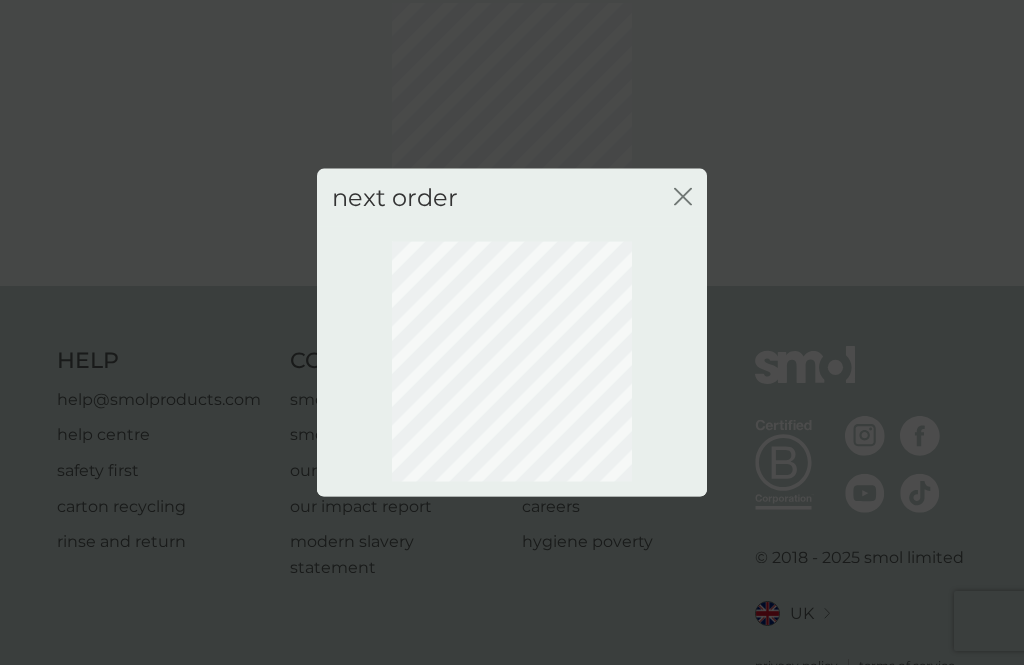 click on "next order close" at bounding box center [512, 332] 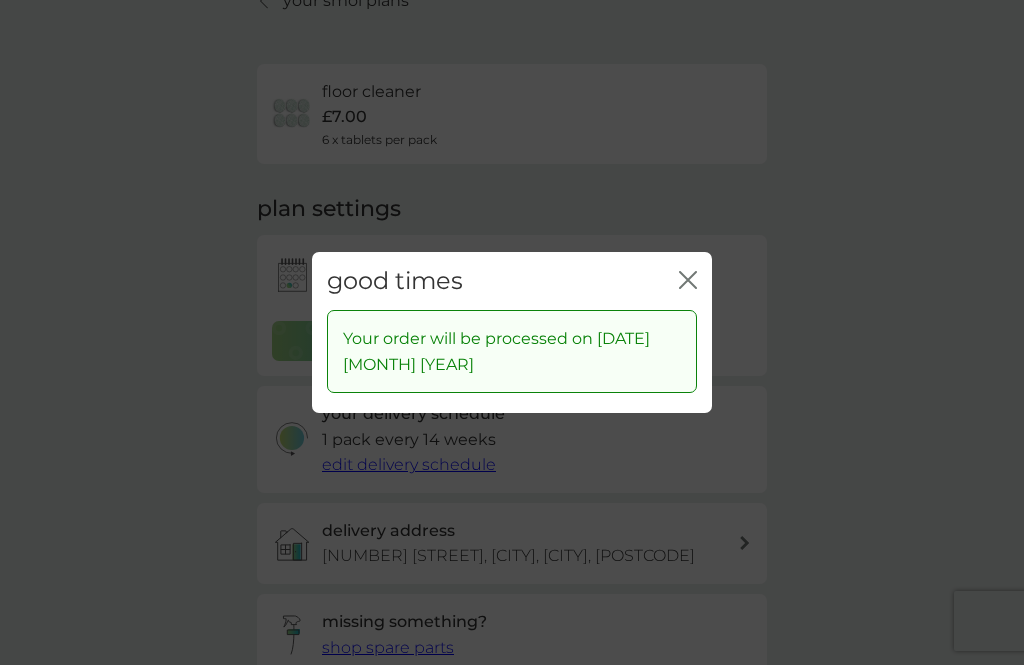 click on "Your order will be processed on [DATE] [MONTH] [YEAR]" at bounding box center [512, 351] 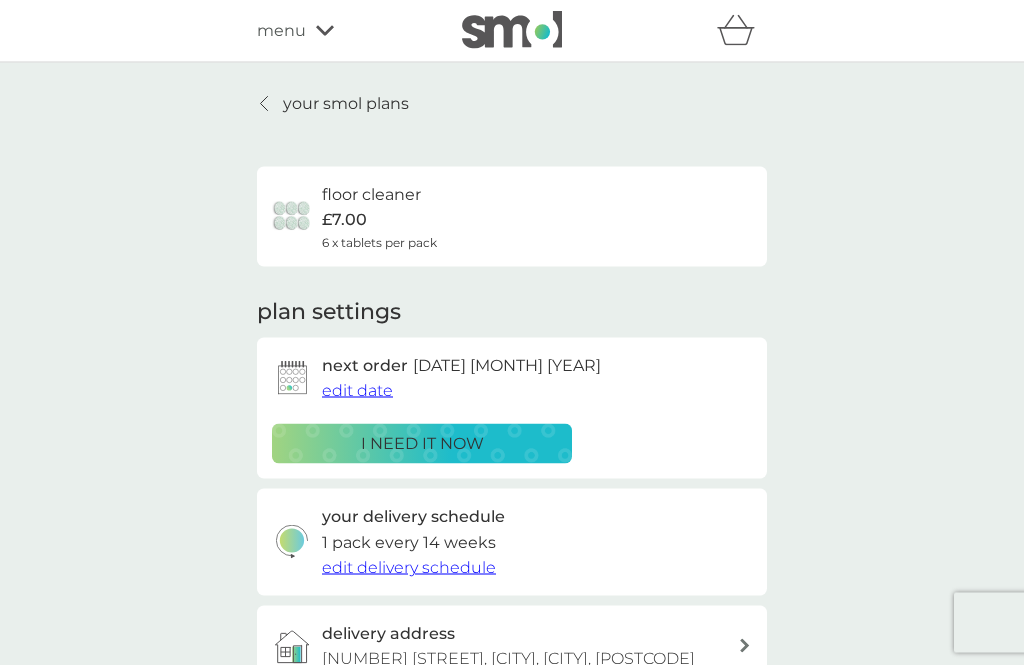 scroll, scrollTop: 0, scrollLeft: 0, axis: both 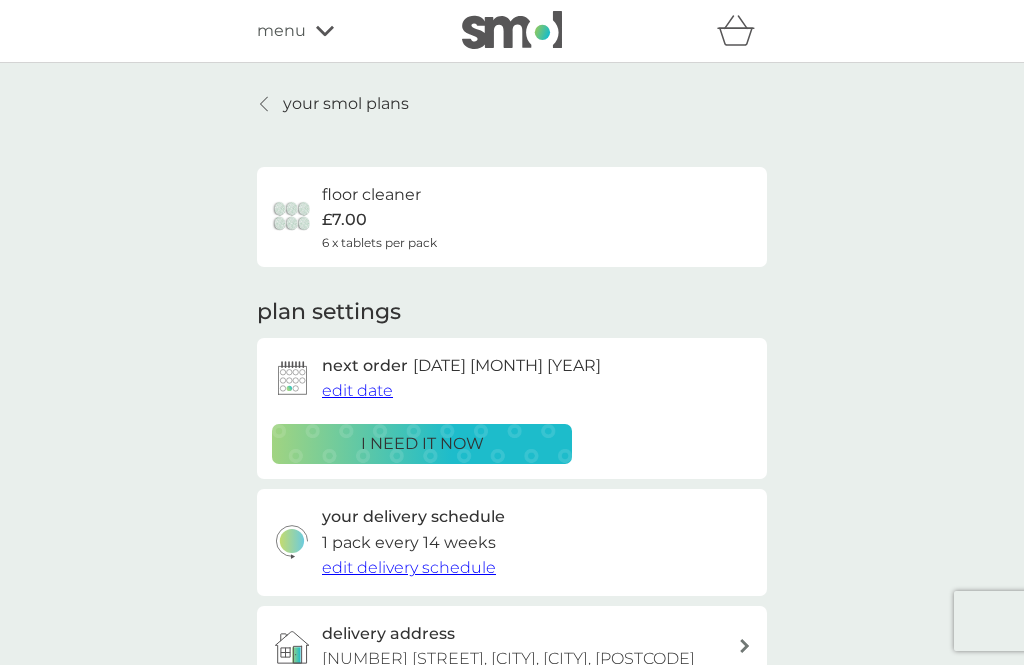 click on "your smol plans" at bounding box center [346, 104] 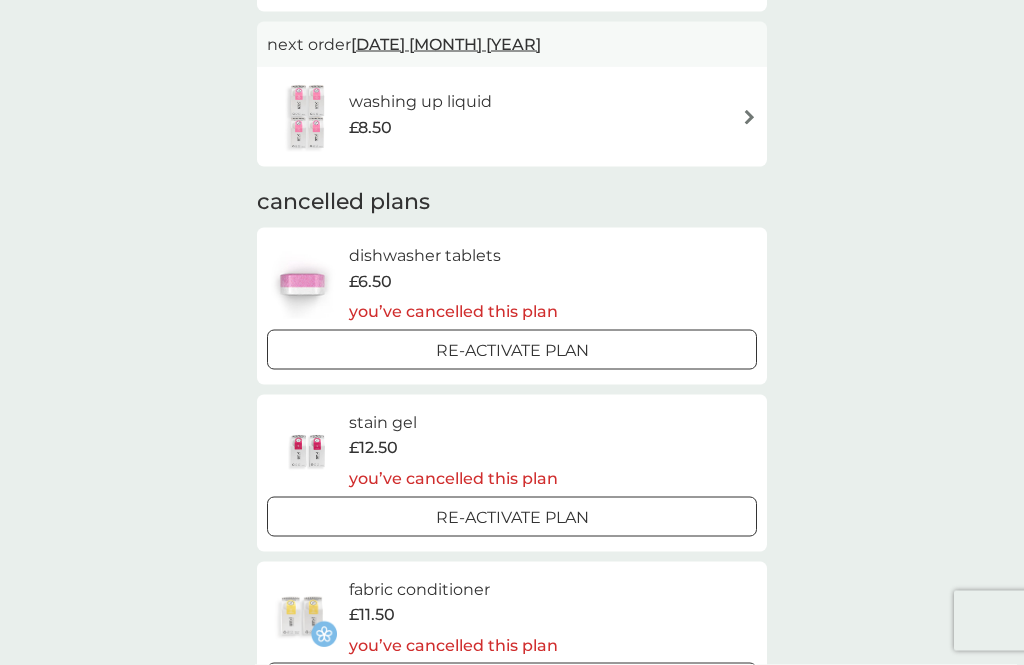 scroll, scrollTop: 1021, scrollLeft: 0, axis: vertical 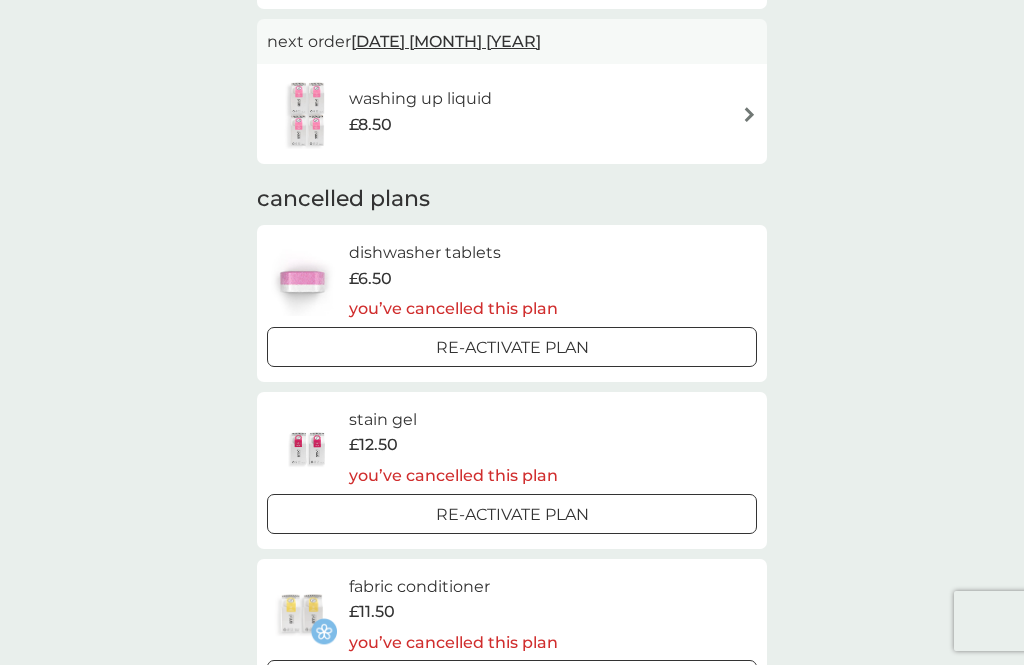 click on "Re-activate Plan" at bounding box center [512, 515] 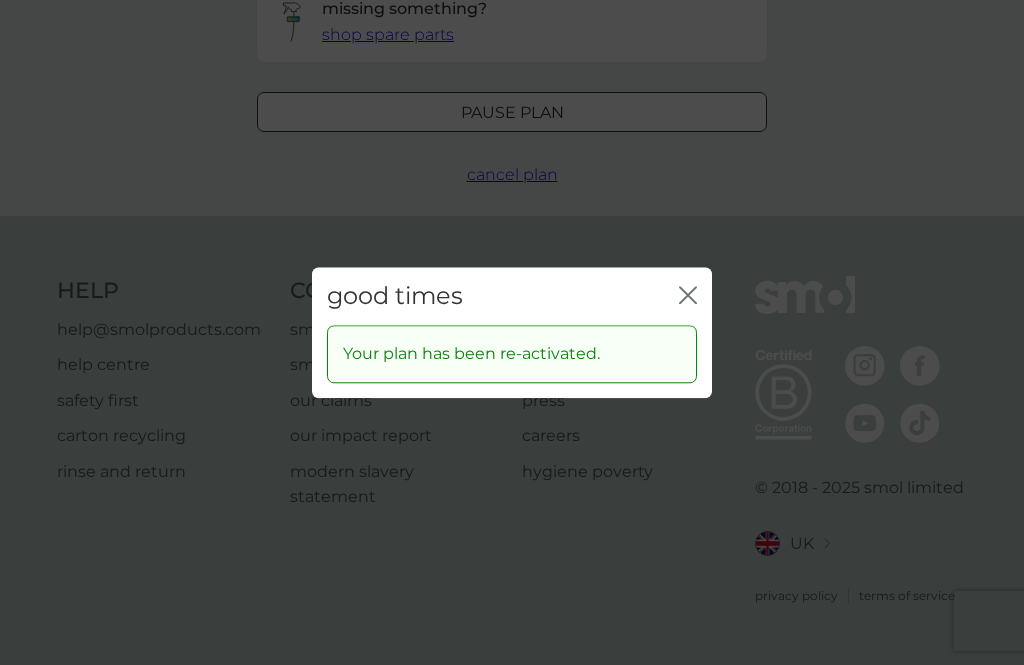 scroll, scrollTop: 0, scrollLeft: 0, axis: both 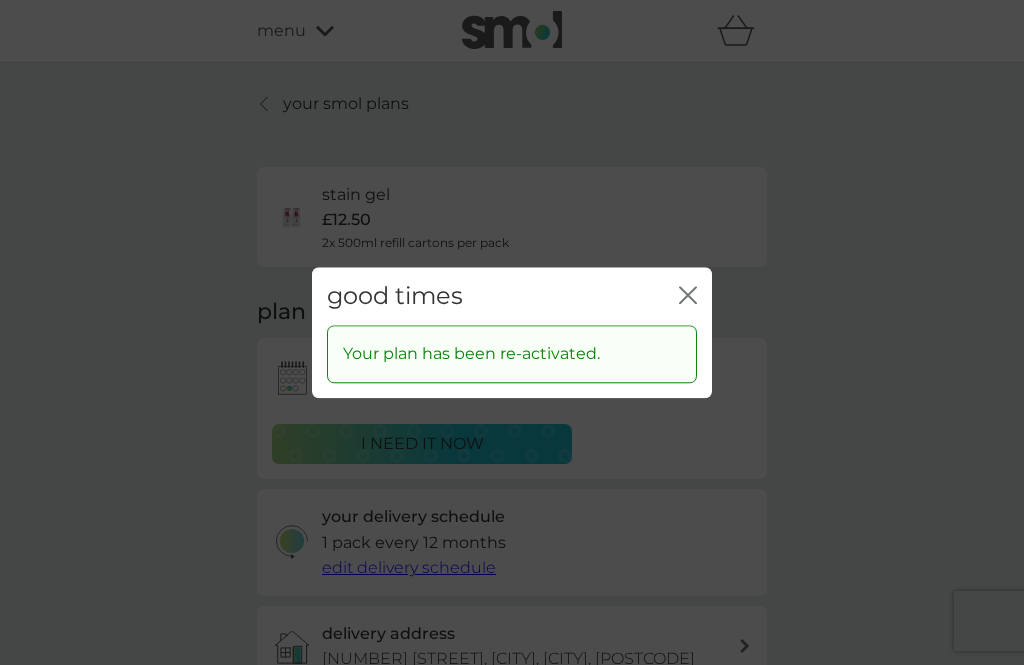 click on "close" 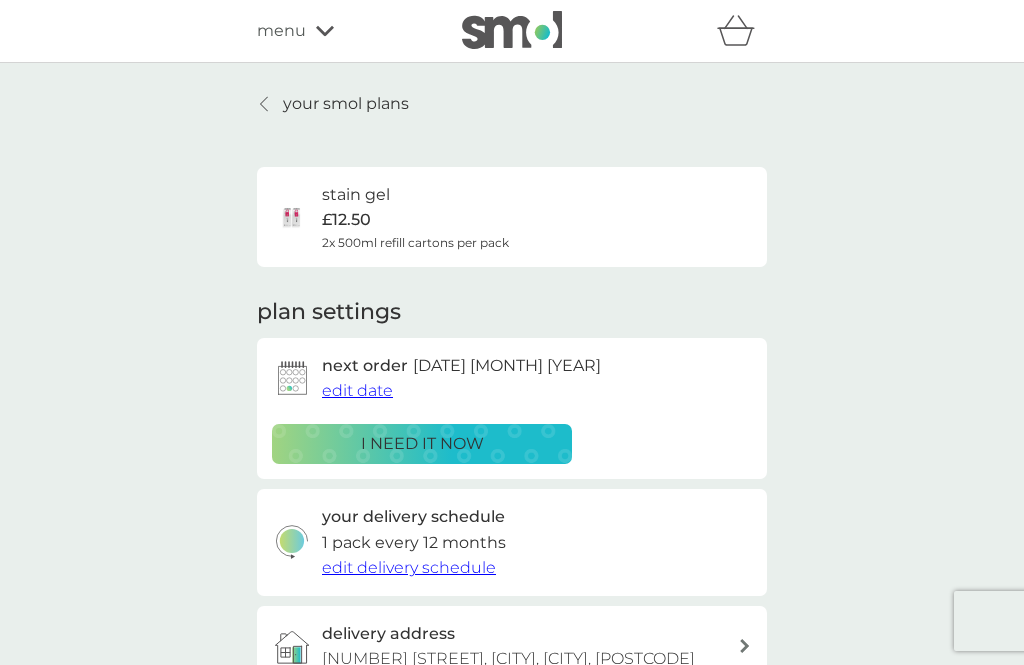 click on "stain gel £12.50 2x 500ml refill cartons per pack" at bounding box center [415, 217] 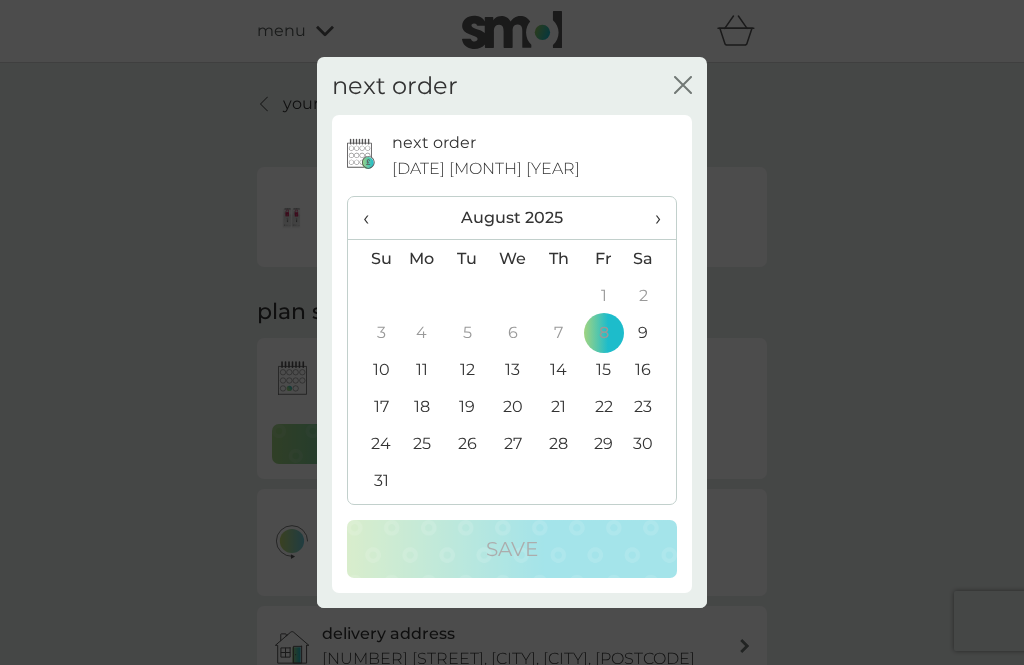 click on "›" at bounding box center [651, 218] 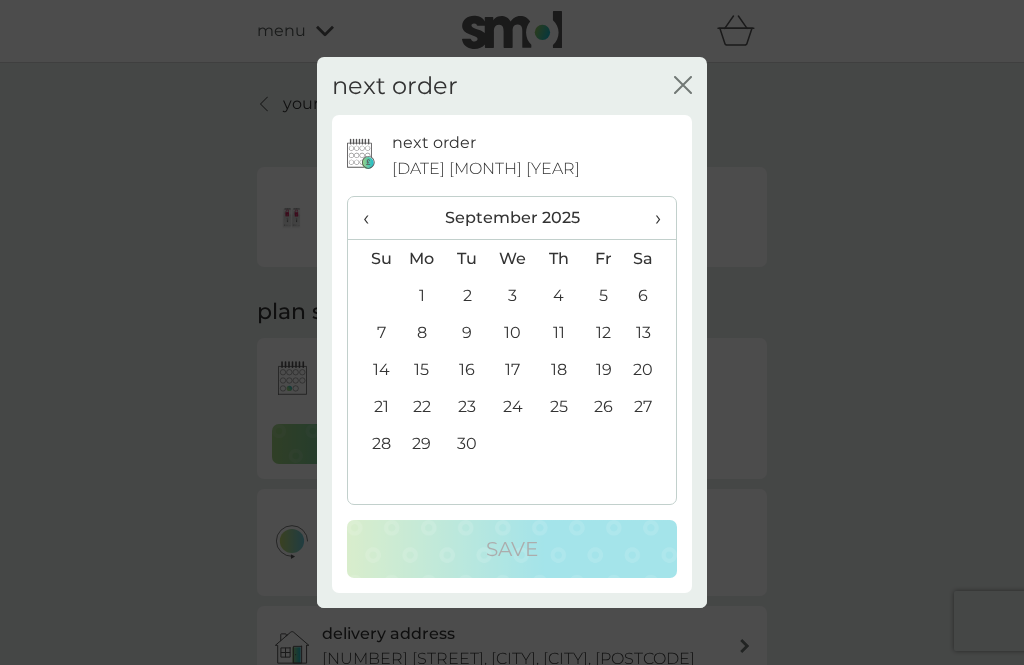click on "12" at bounding box center (603, 332) 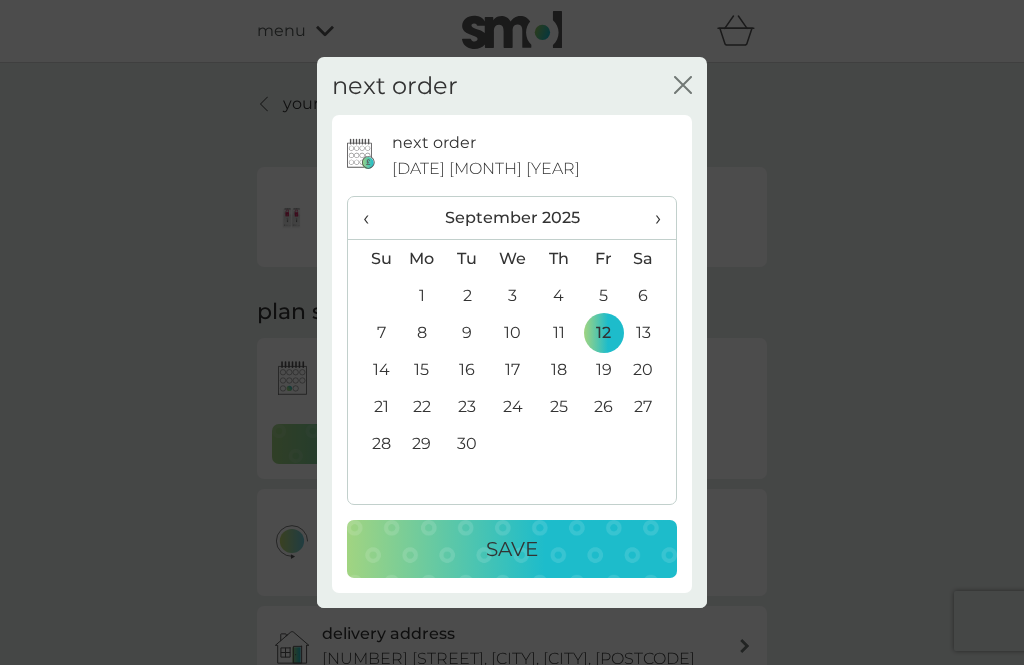 click on "Save" at bounding box center (512, 549) 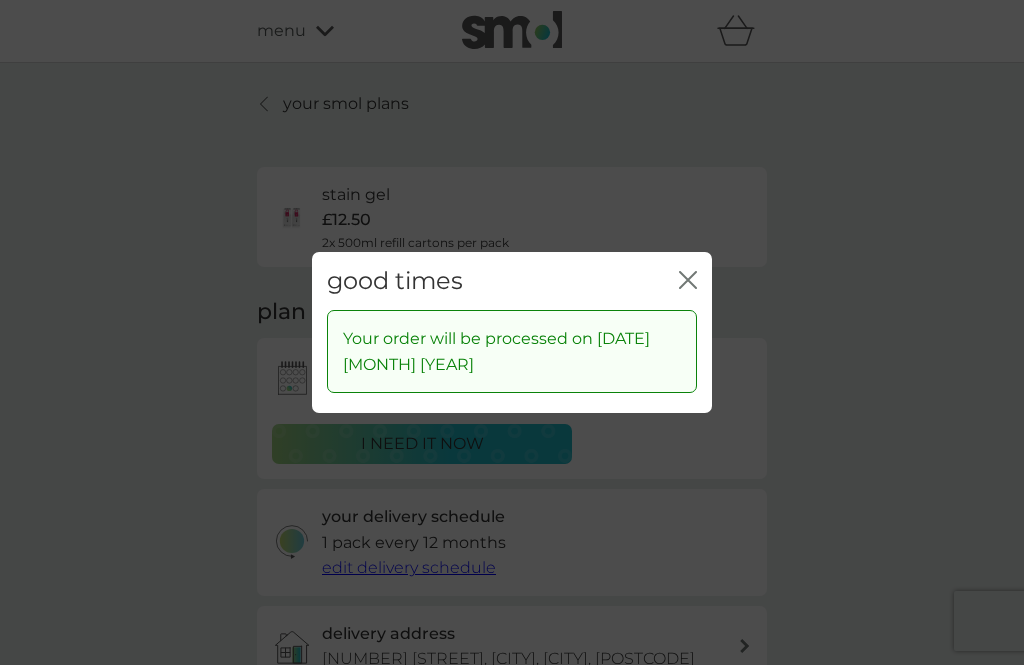 click on "close" 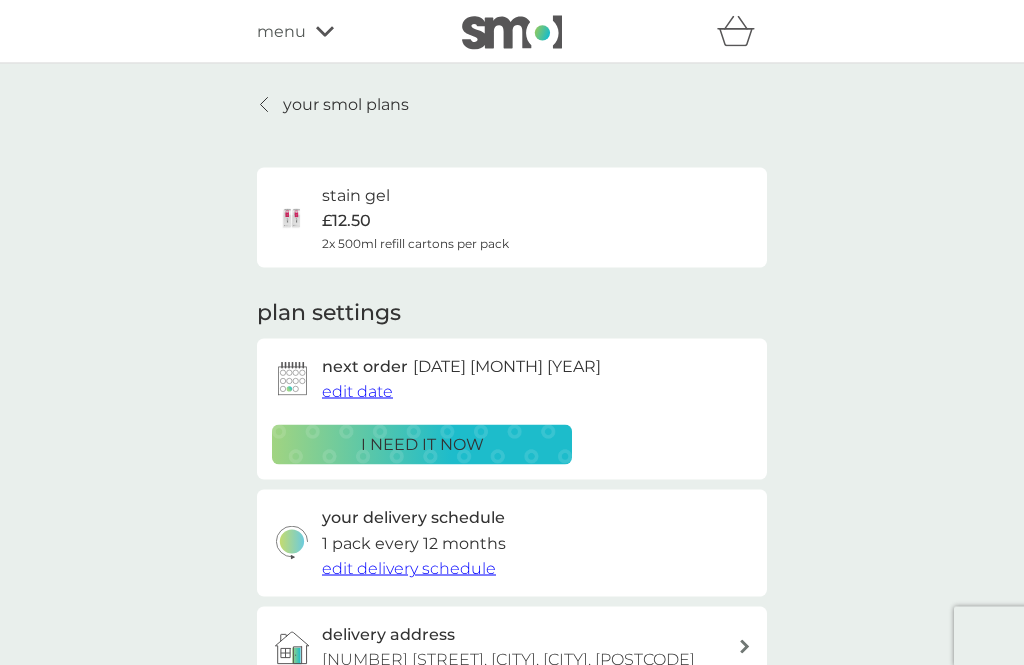 scroll, scrollTop: 0, scrollLeft: 0, axis: both 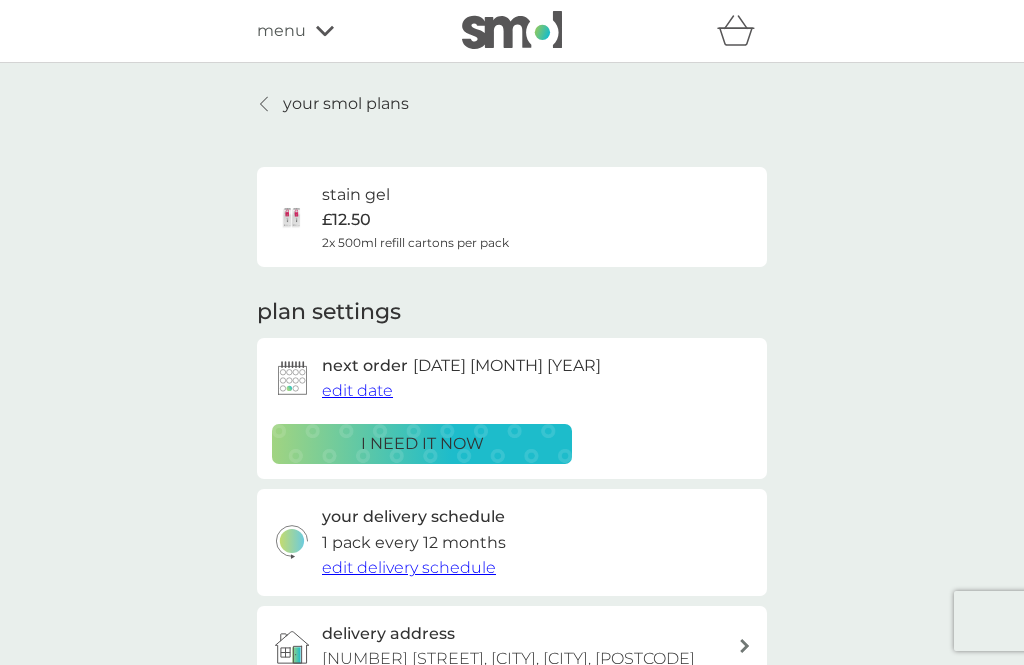 click on "your smol plans" at bounding box center [346, 104] 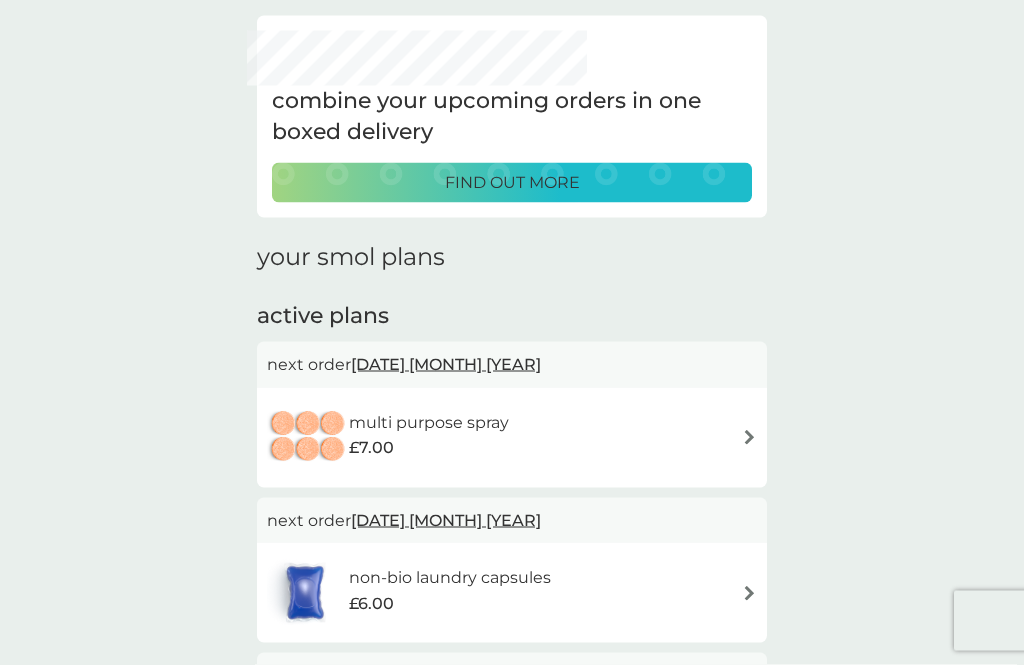 scroll, scrollTop: 0, scrollLeft: 0, axis: both 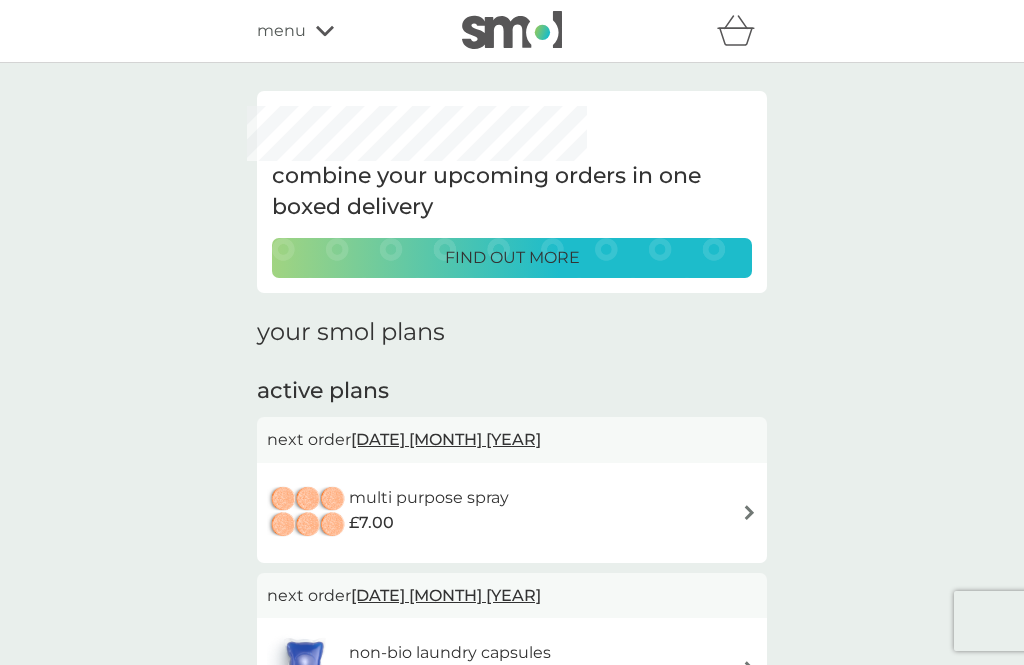 click at bounding box center (512, 30) 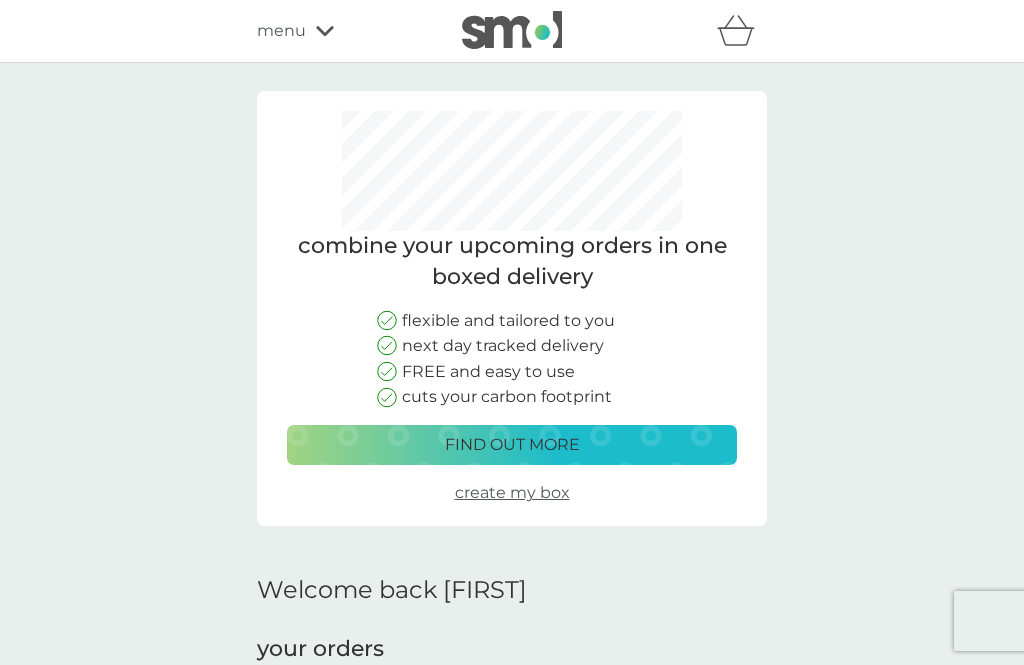 click on "menu" at bounding box center (342, 31) 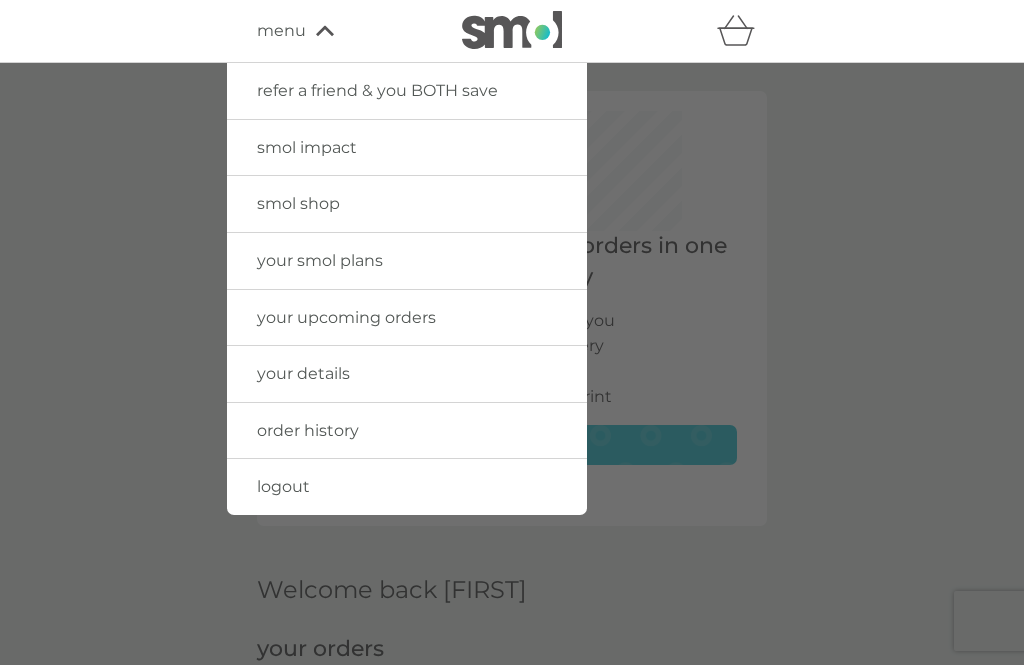 click at bounding box center (512, 30) 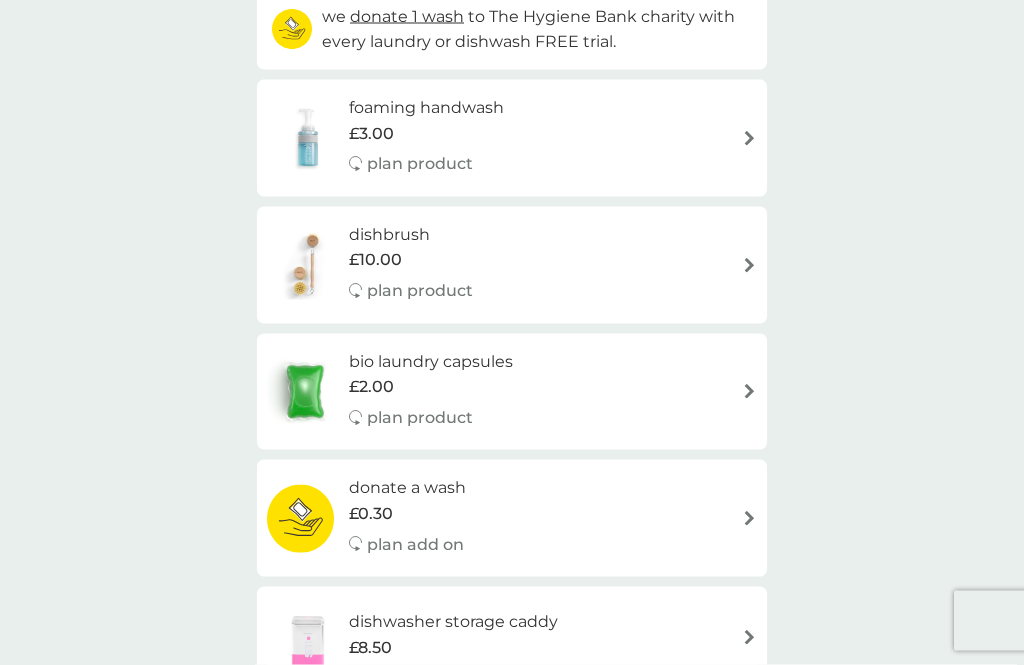scroll, scrollTop: 254, scrollLeft: 0, axis: vertical 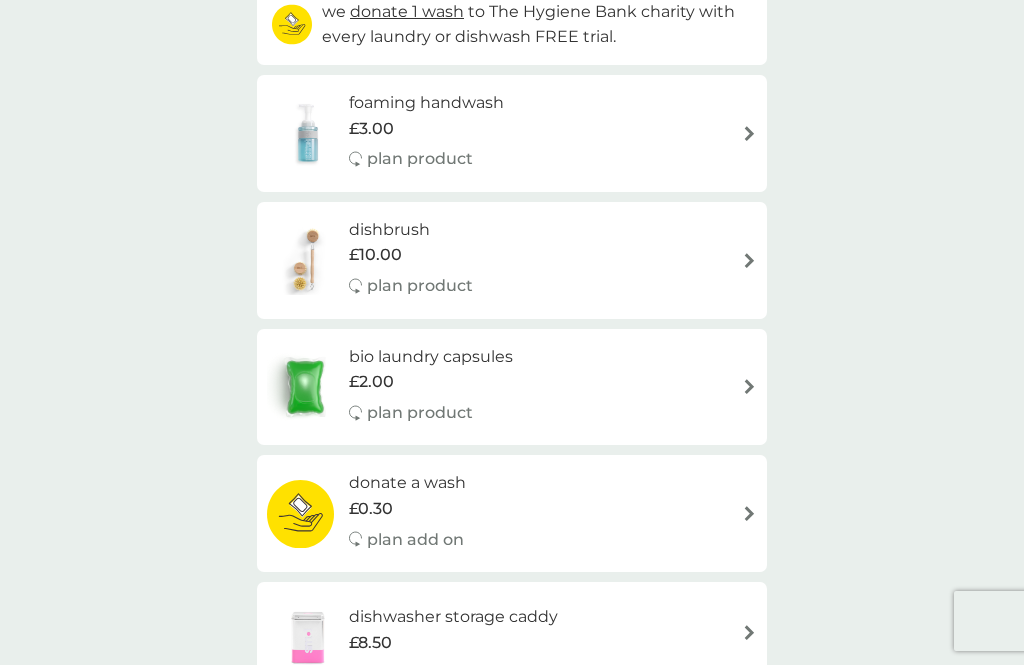 click on "plan product" at bounding box center (420, 286) 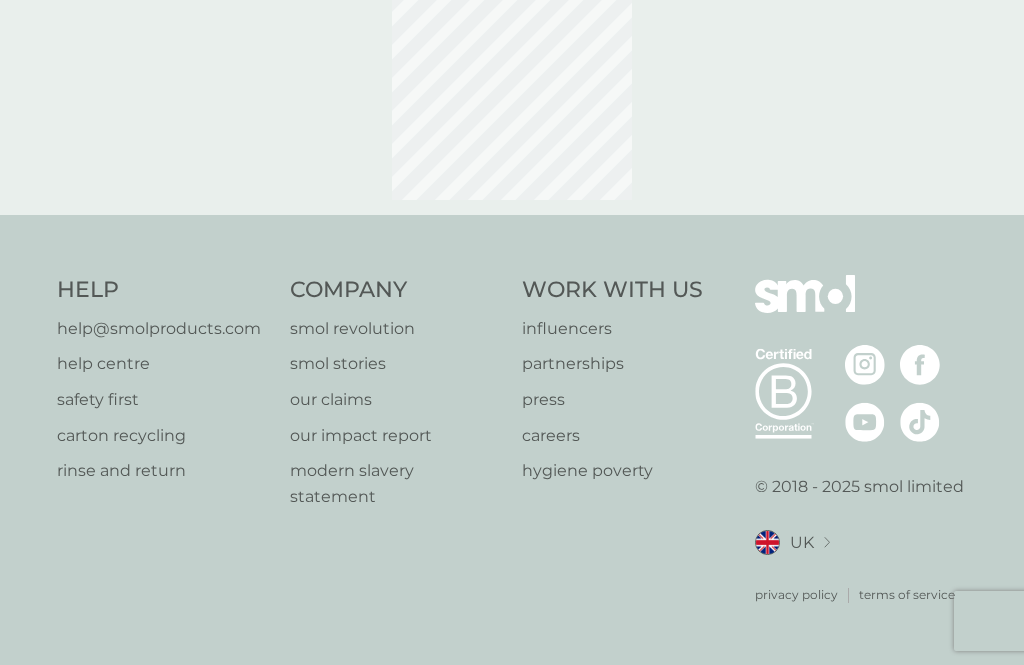 scroll, scrollTop: 0, scrollLeft: 0, axis: both 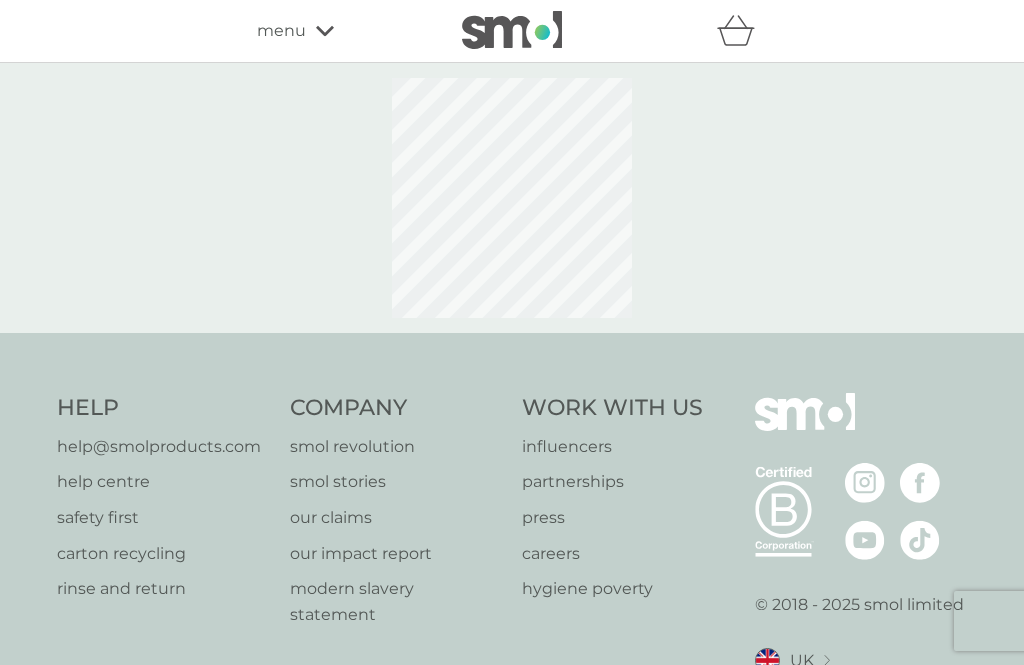 select on "245" 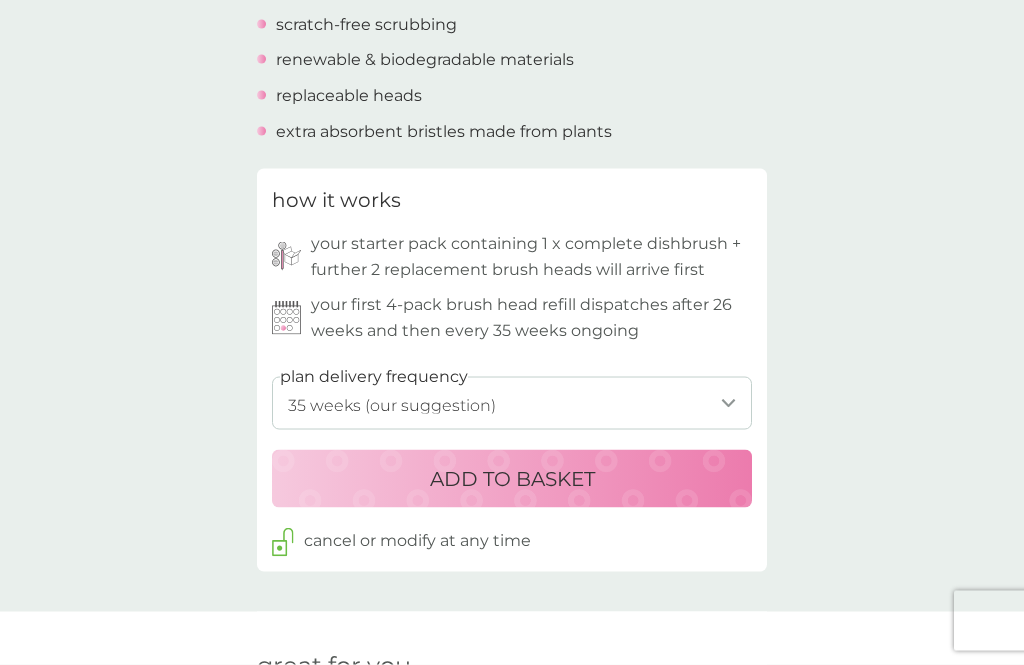scroll, scrollTop: 821, scrollLeft: 0, axis: vertical 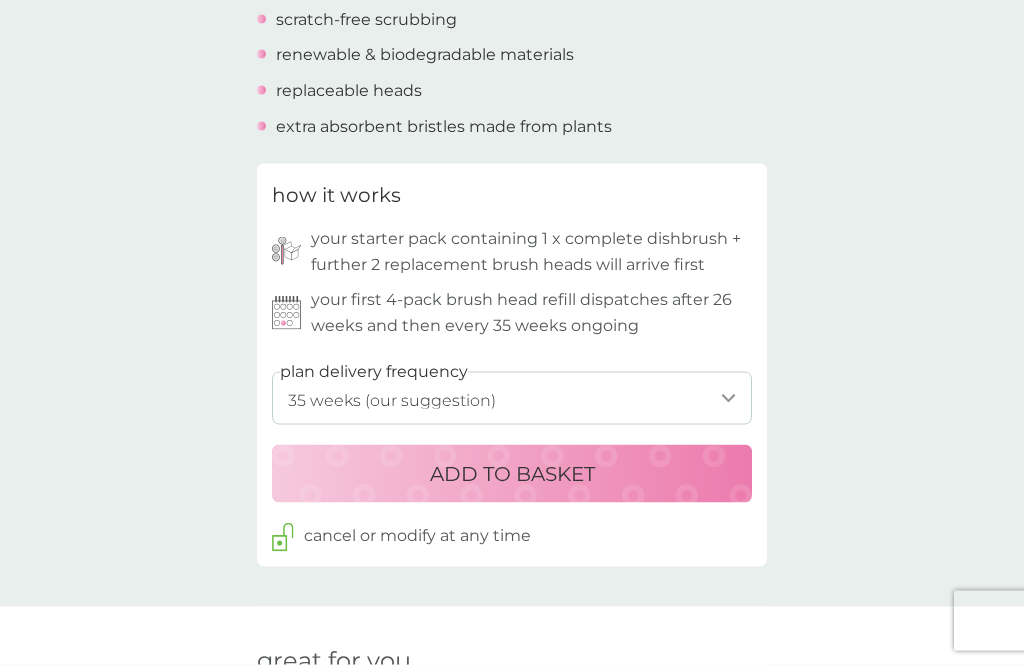 click on "ADD TO BASKET" at bounding box center (512, 474) 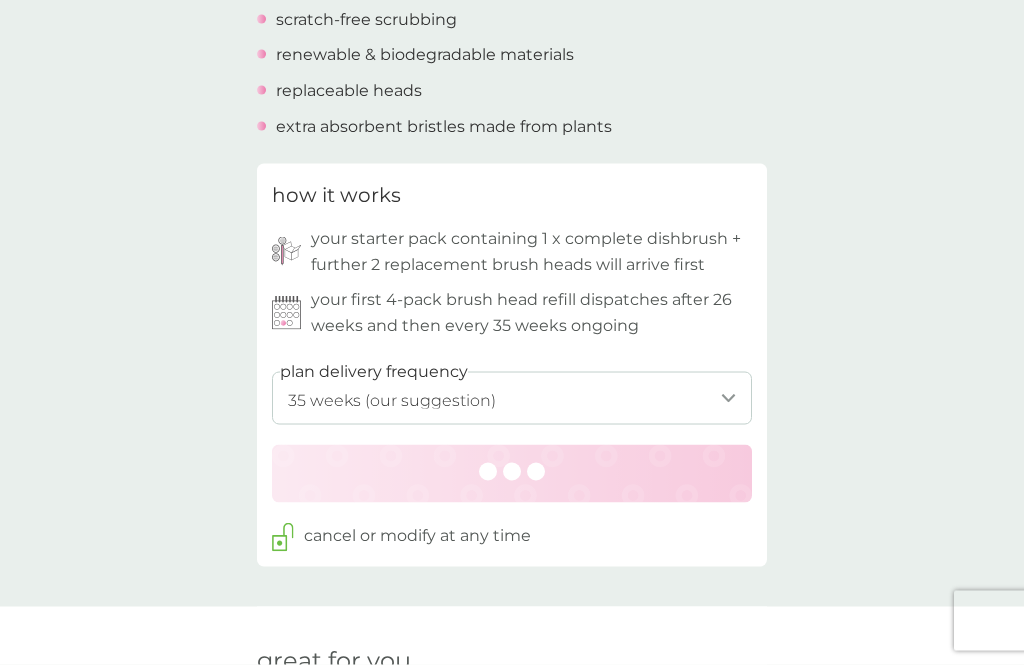 scroll, scrollTop: 822, scrollLeft: 0, axis: vertical 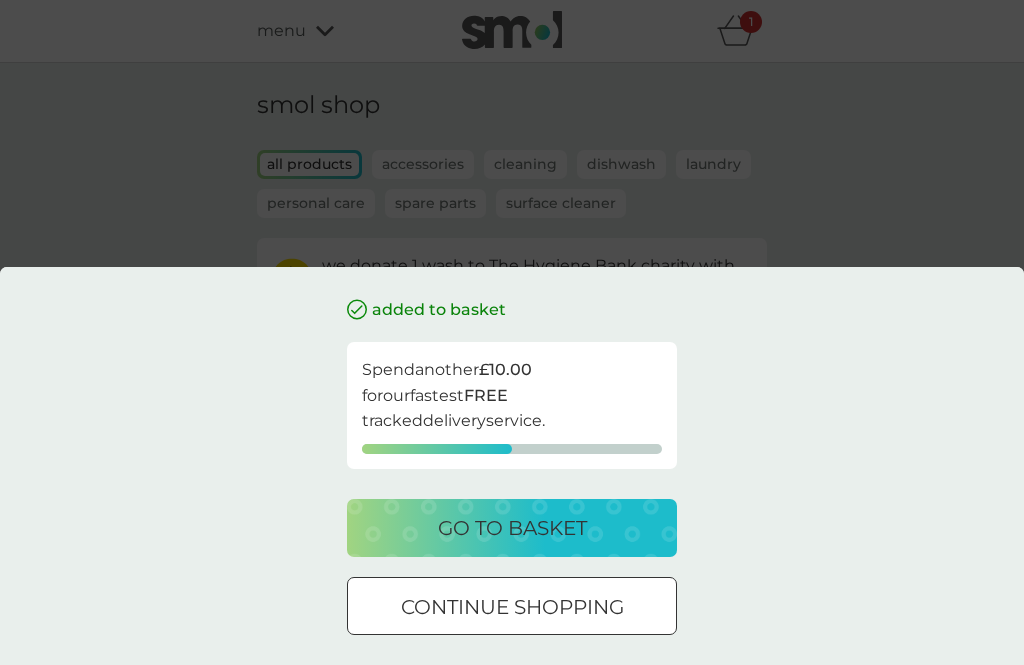 click on "continue shopping" at bounding box center [512, 607] 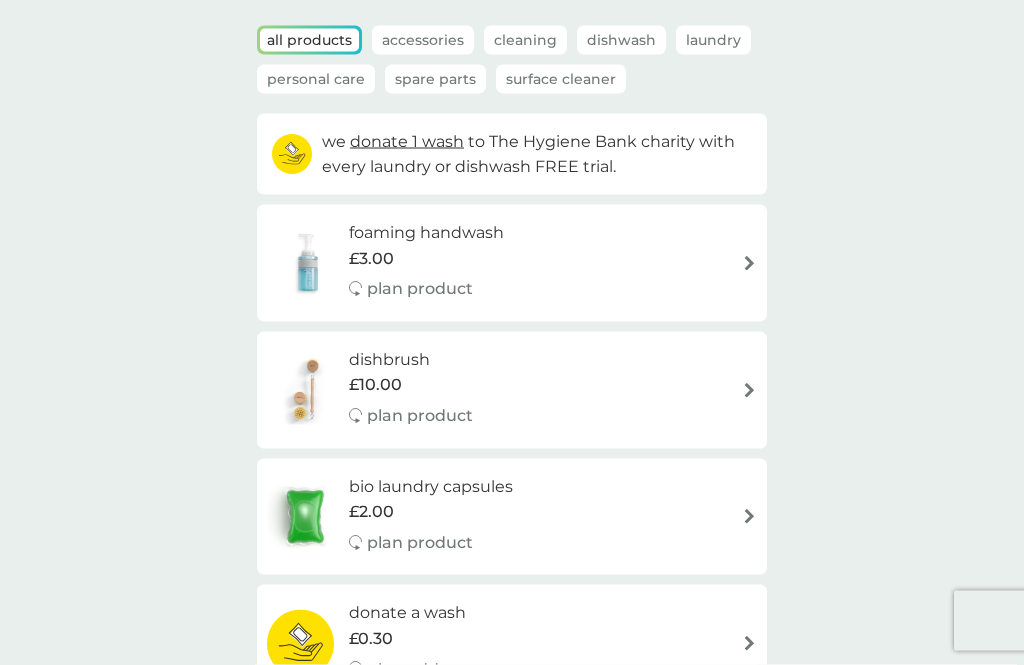 scroll, scrollTop: 125, scrollLeft: 0, axis: vertical 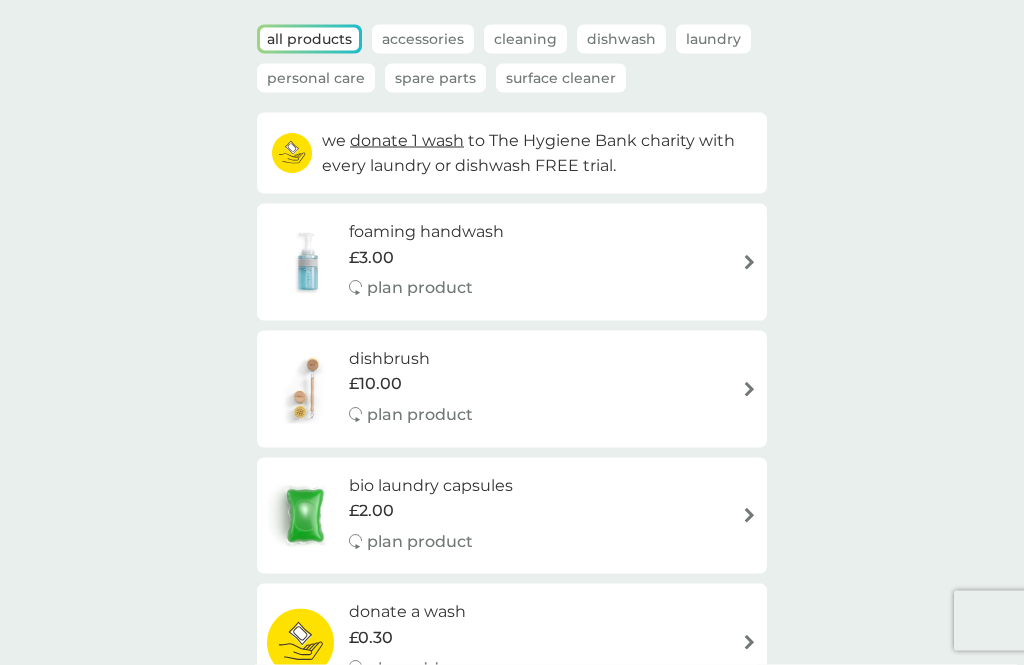 click at bounding box center [749, 389] 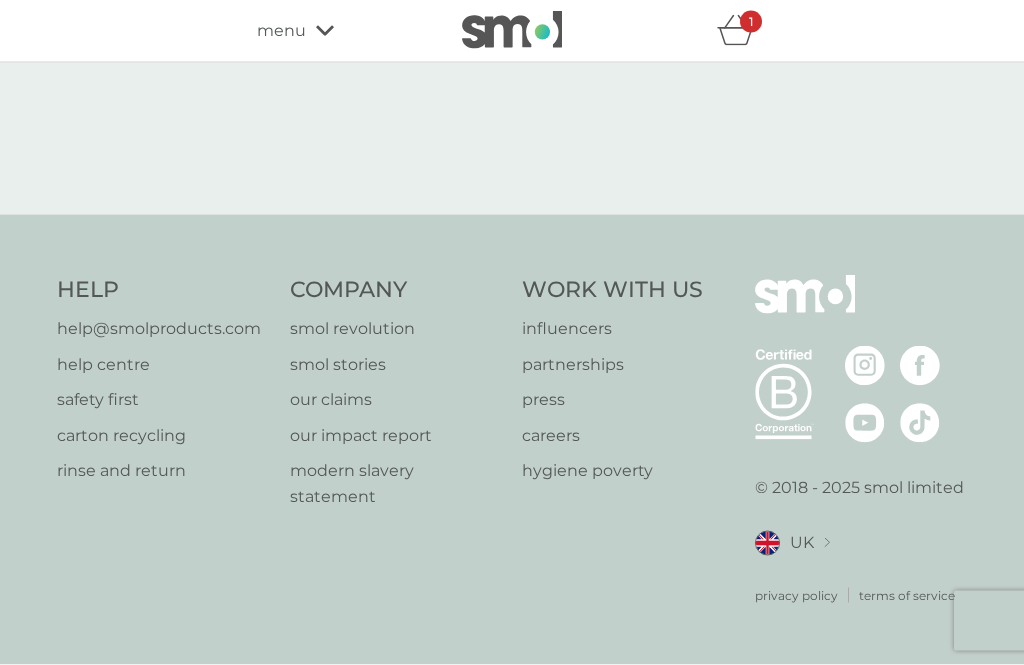 select on "245" 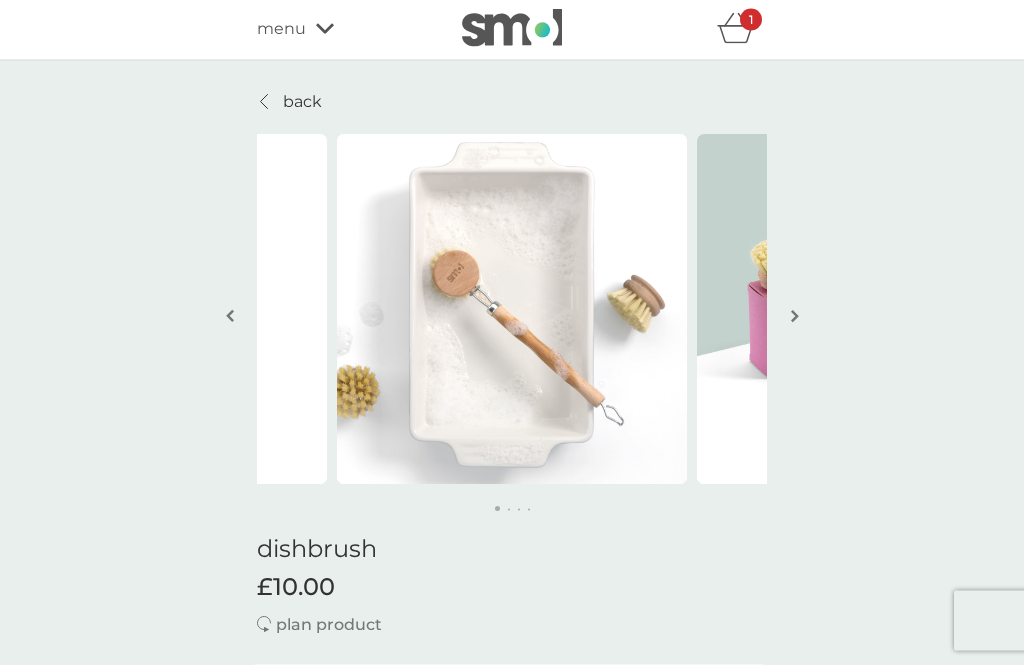 scroll, scrollTop: 0, scrollLeft: 0, axis: both 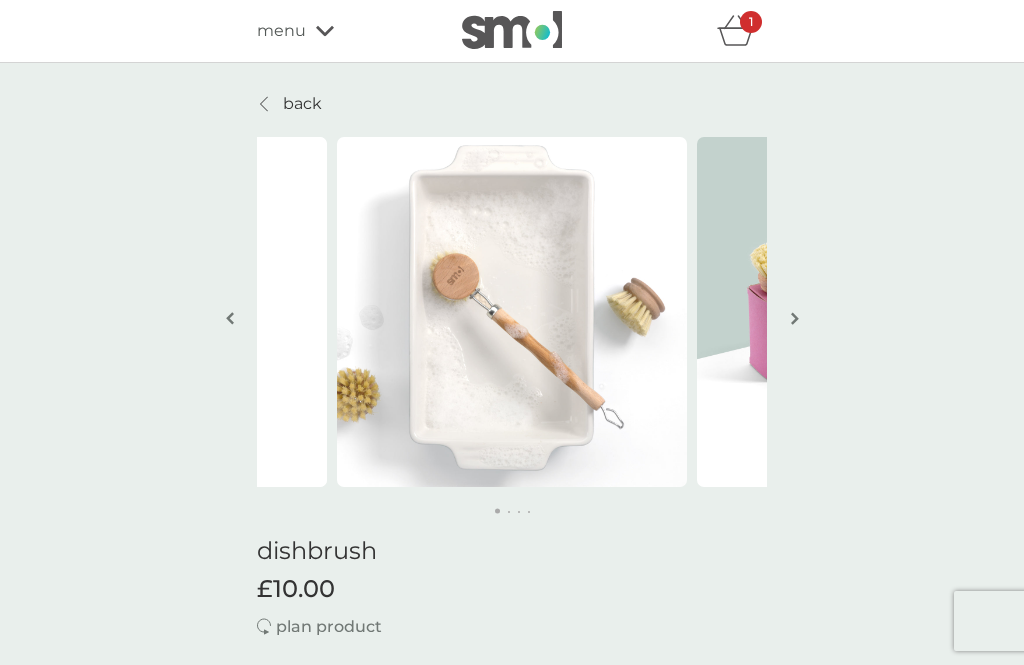 click 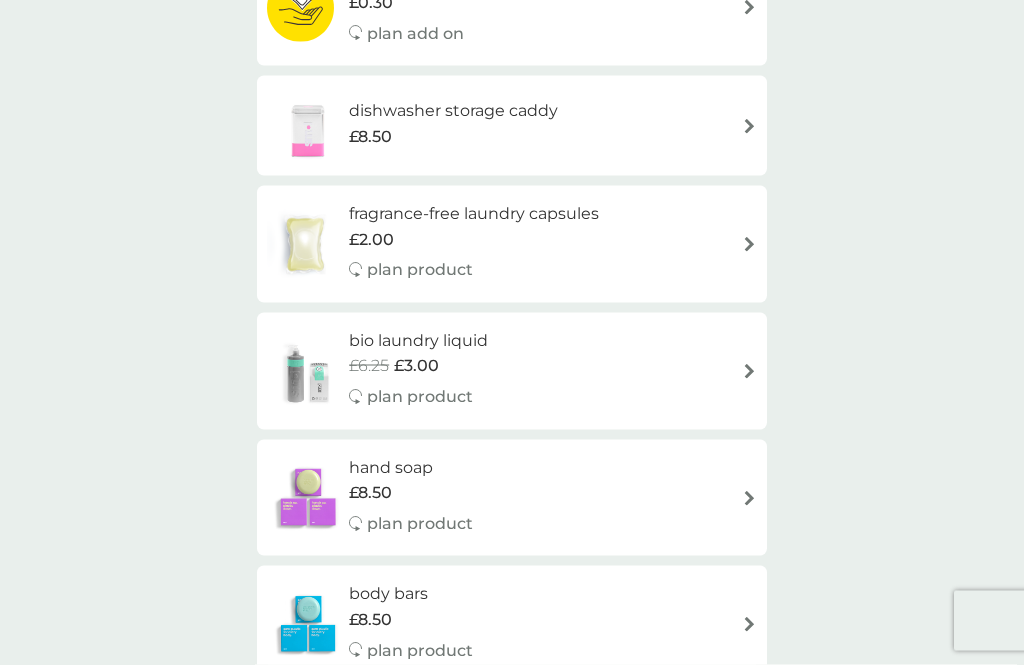 scroll, scrollTop: 761, scrollLeft: 0, axis: vertical 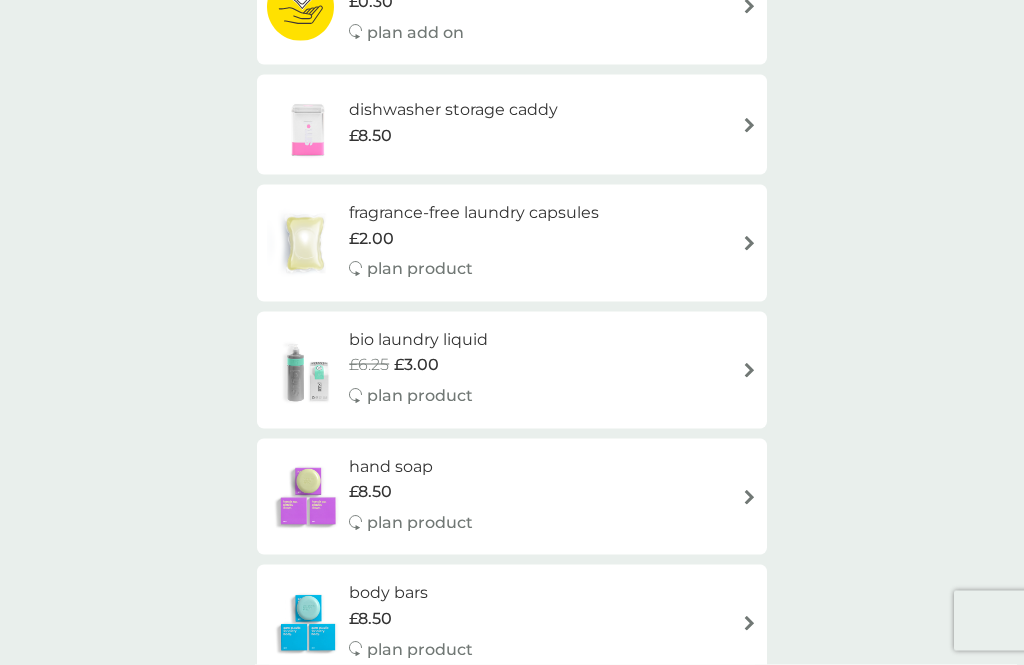 click on "bio laundry liquid £6.25 £3.00 plan product" at bounding box center (512, 370) 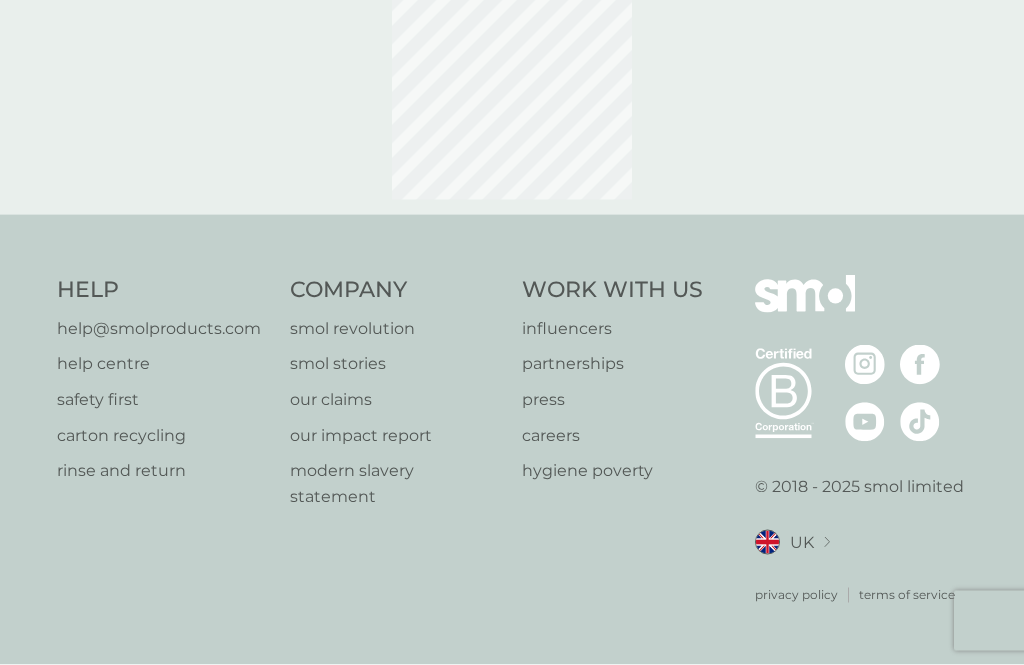 scroll, scrollTop: 0, scrollLeft: 0, axis: both 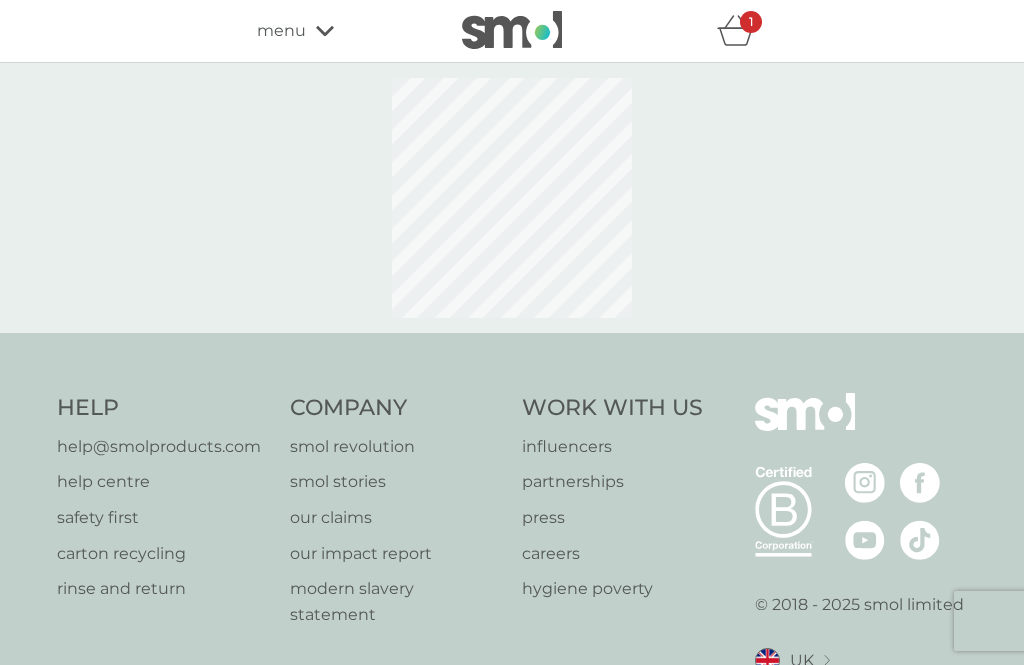 select on "91" 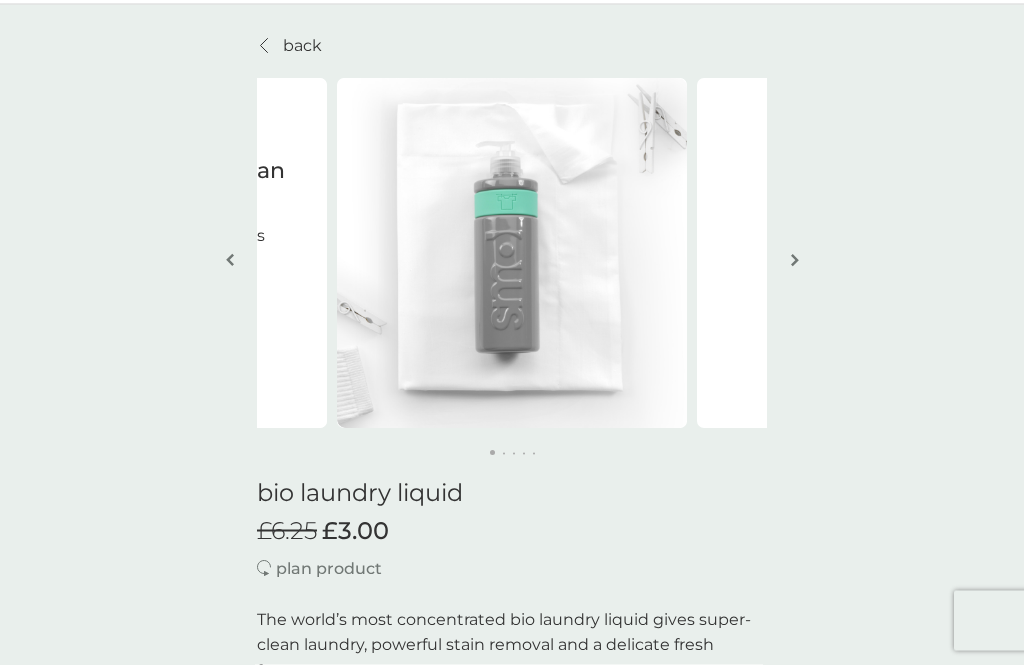 scroll, scrollTop: 0, scrollLeft: 0, axis: both 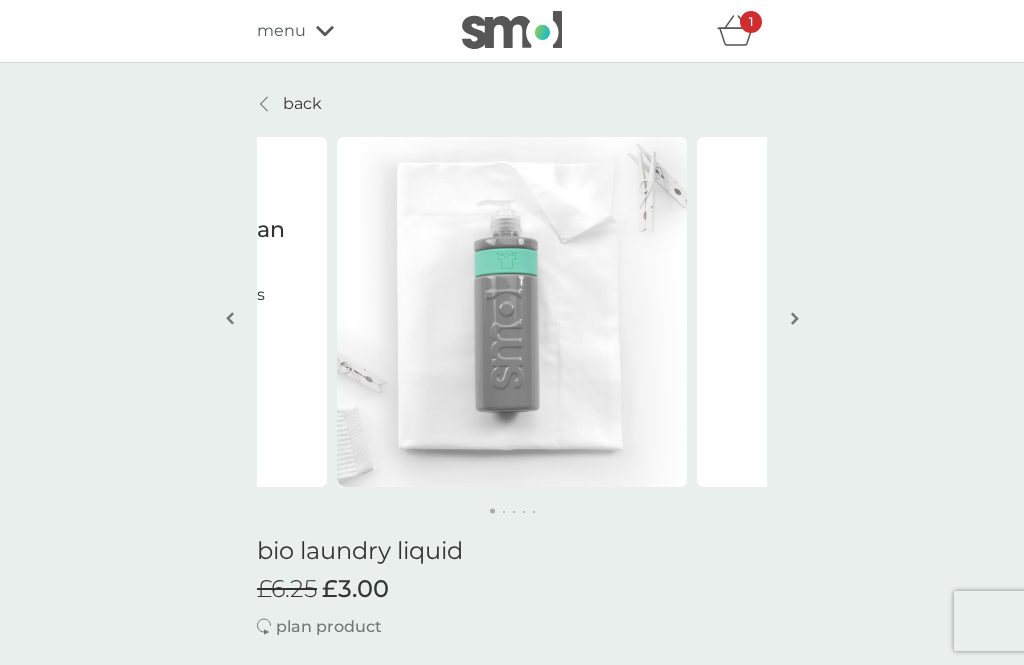 click on "back" at bounding box center [289, 104] 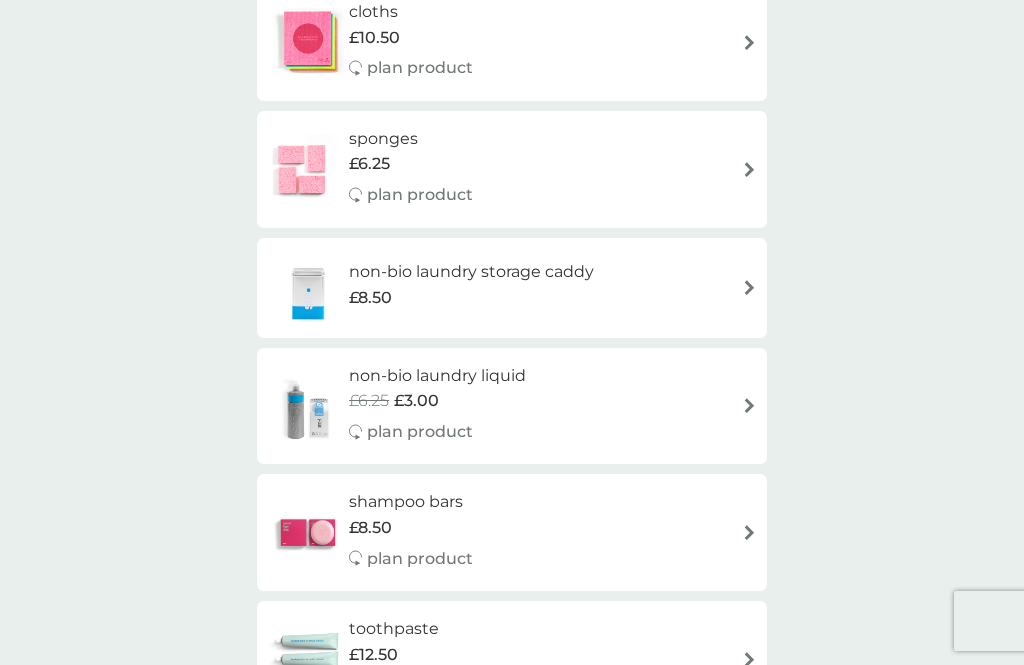 scroll, scrollTop: 1595, scrollLeft: 0, axis: vertical 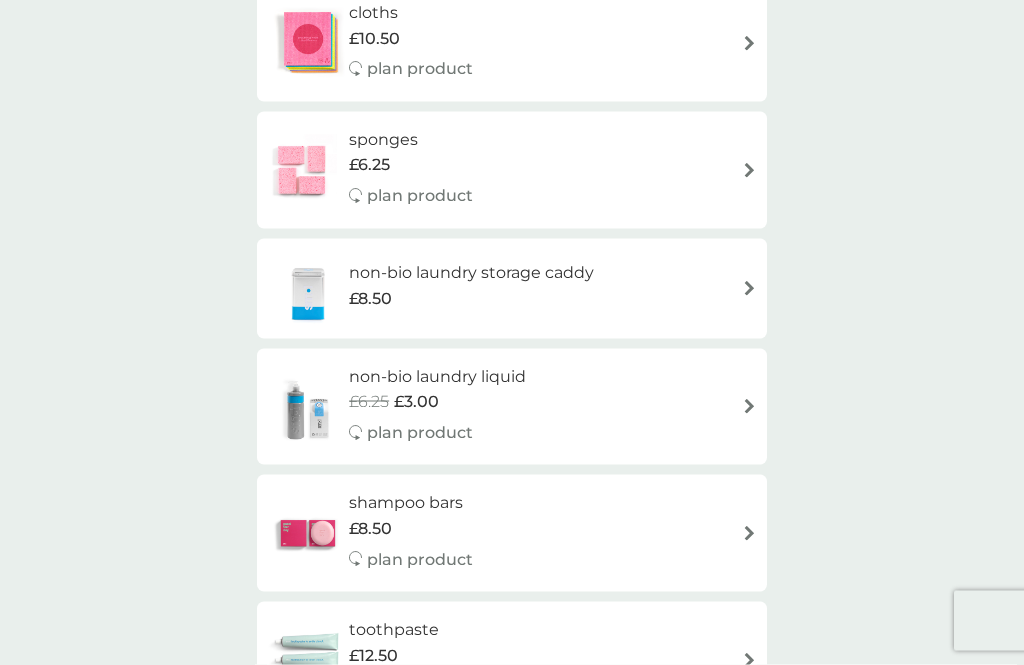 click on "£8.50" at bounding box center [370, 529] 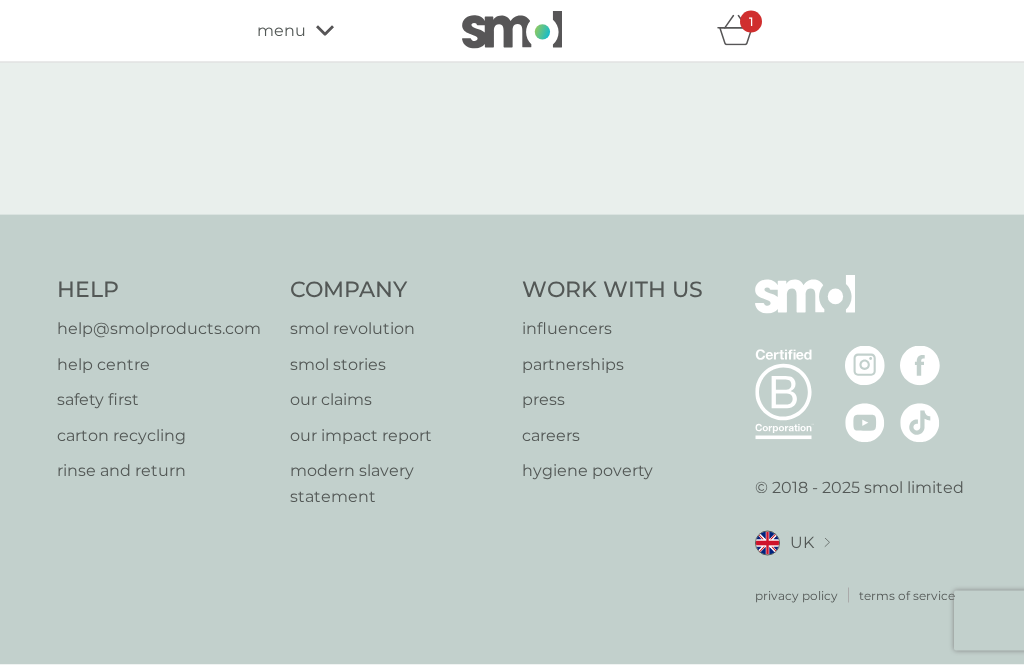 select on "63" 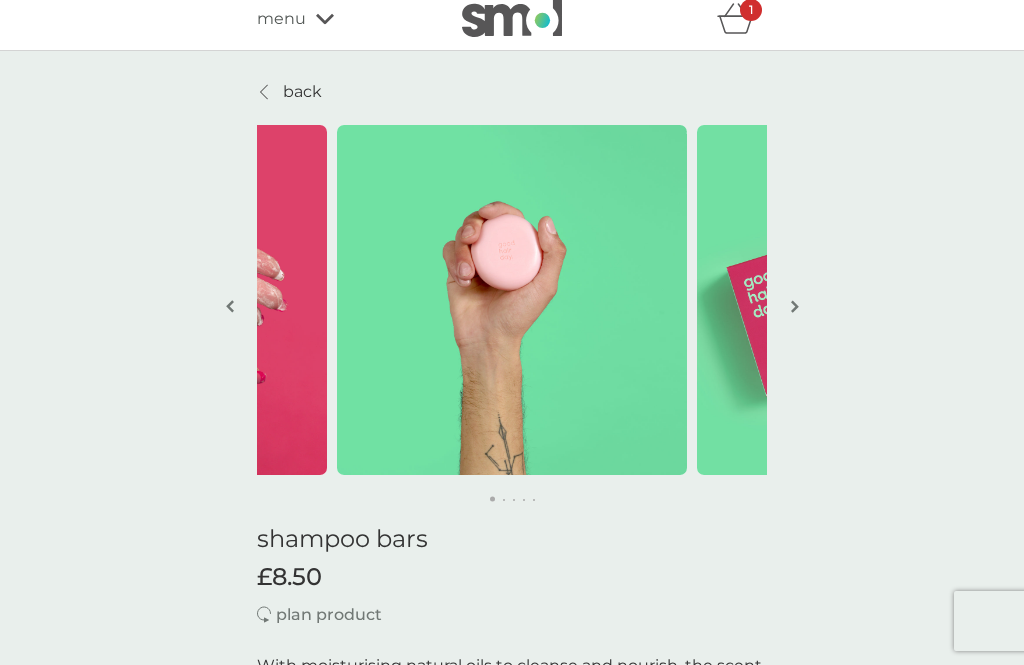 scroll, scrollTop: 0, scrollLeft: 0, axis: both 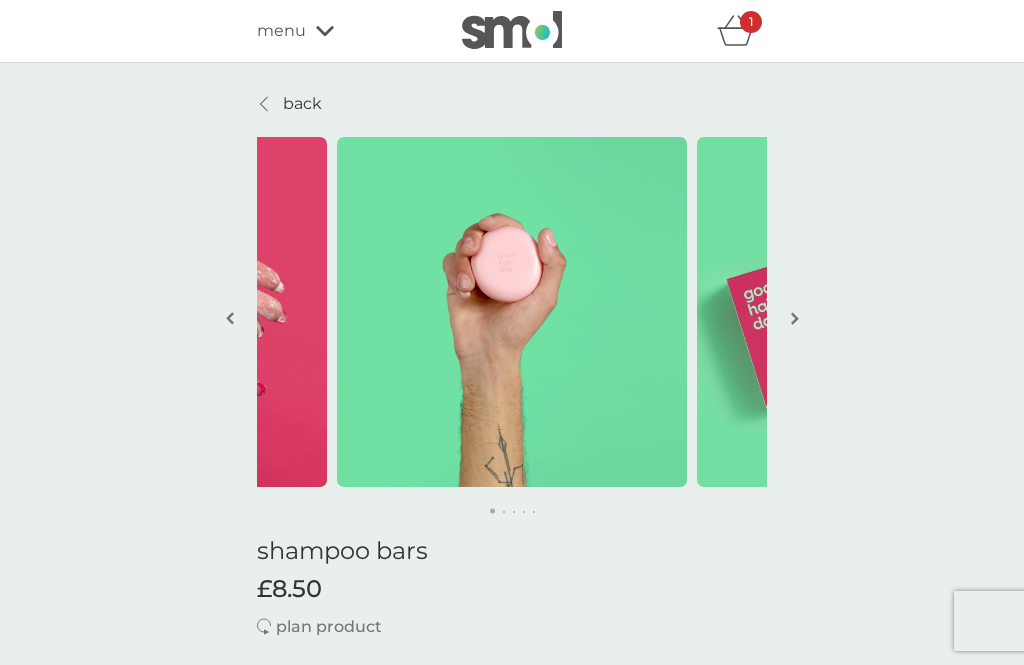 click on "back" at bounding box center [302, 104] 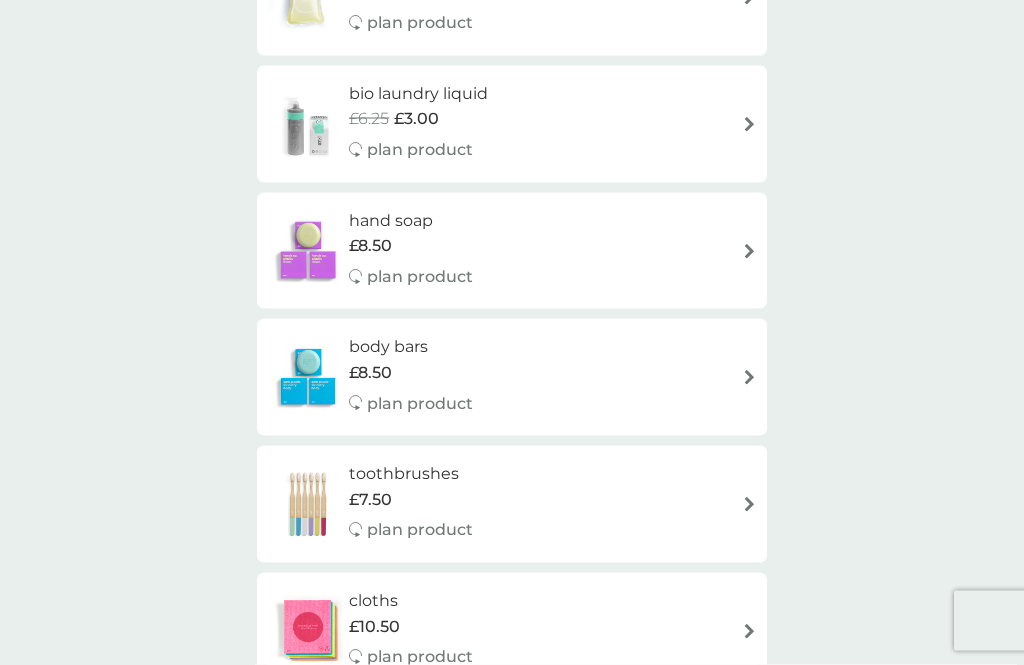scroll, scrollTop: 1006, scrollLeft: 0, axis: vertical 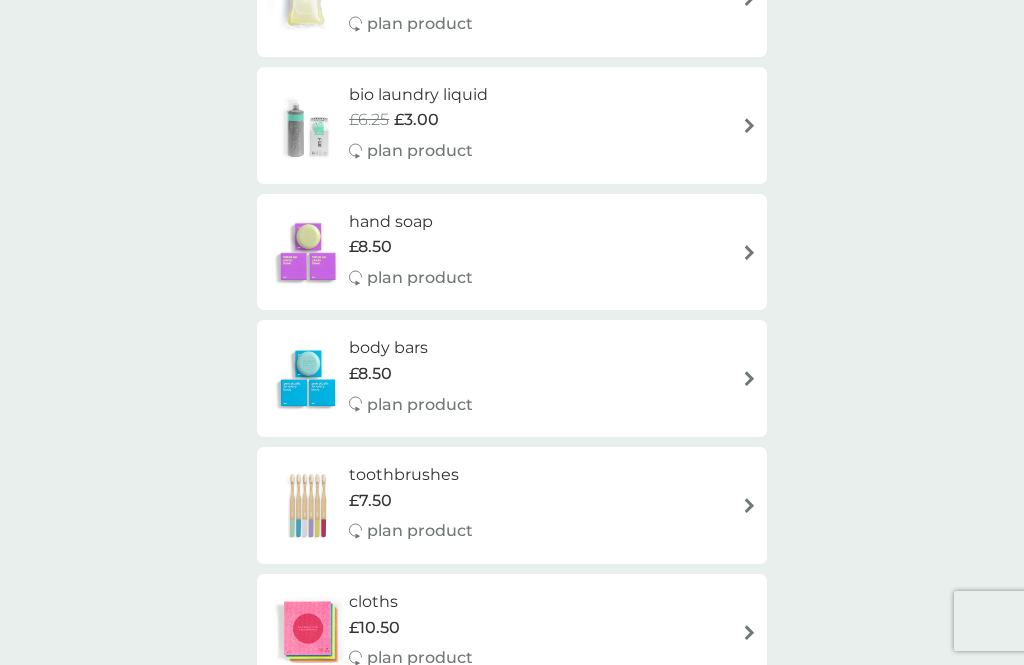 click on "hand soap" at bounding box center (411, 222) 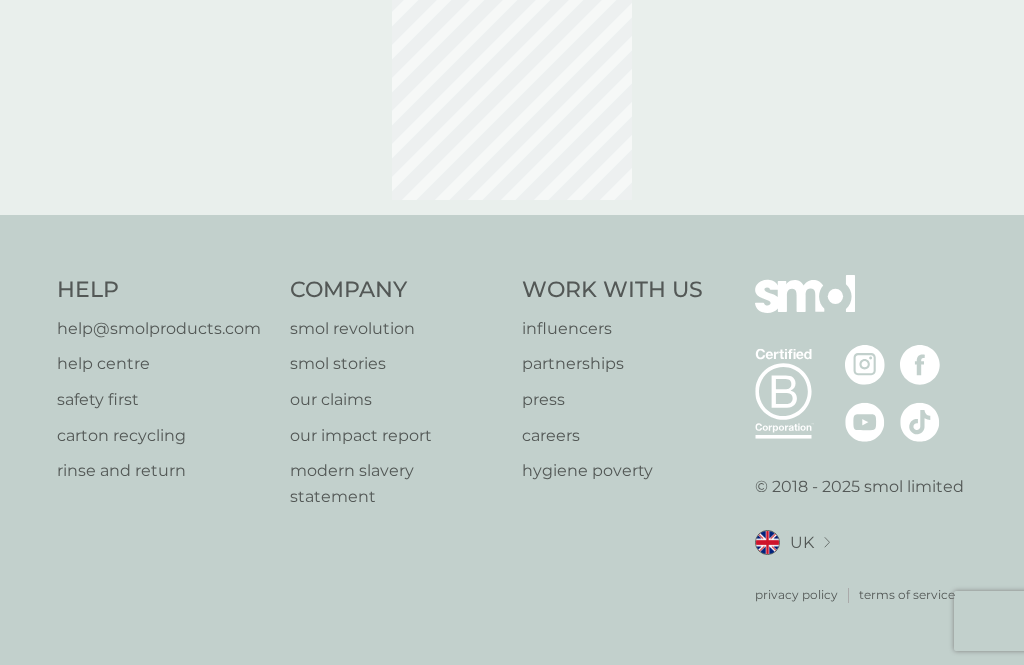 scroll, scrollTop: 0, scrollLeft: 0, axis: both 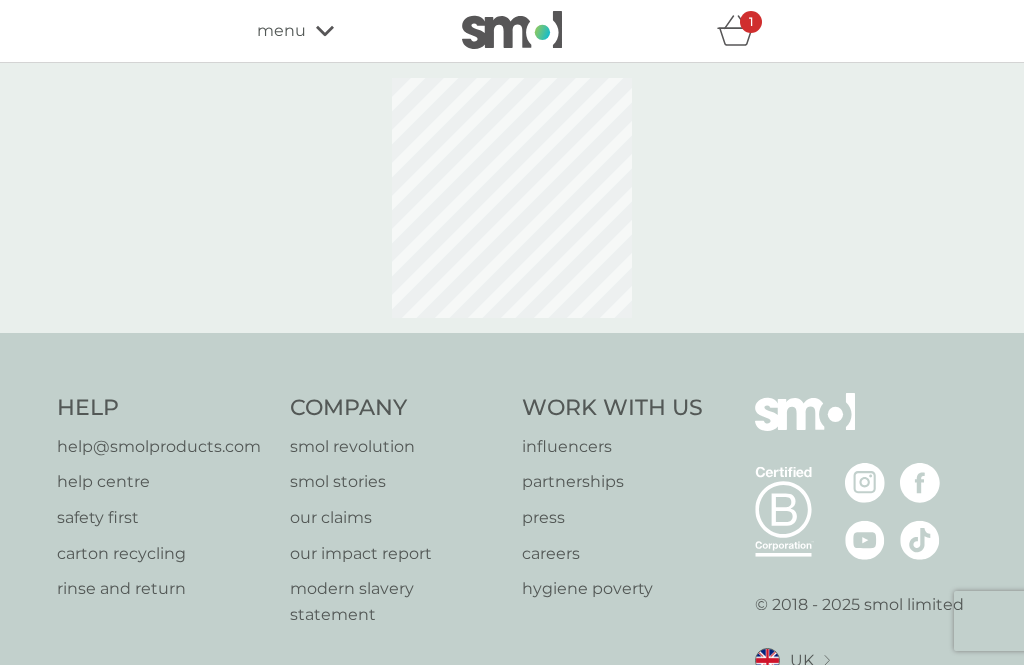 select on "91" 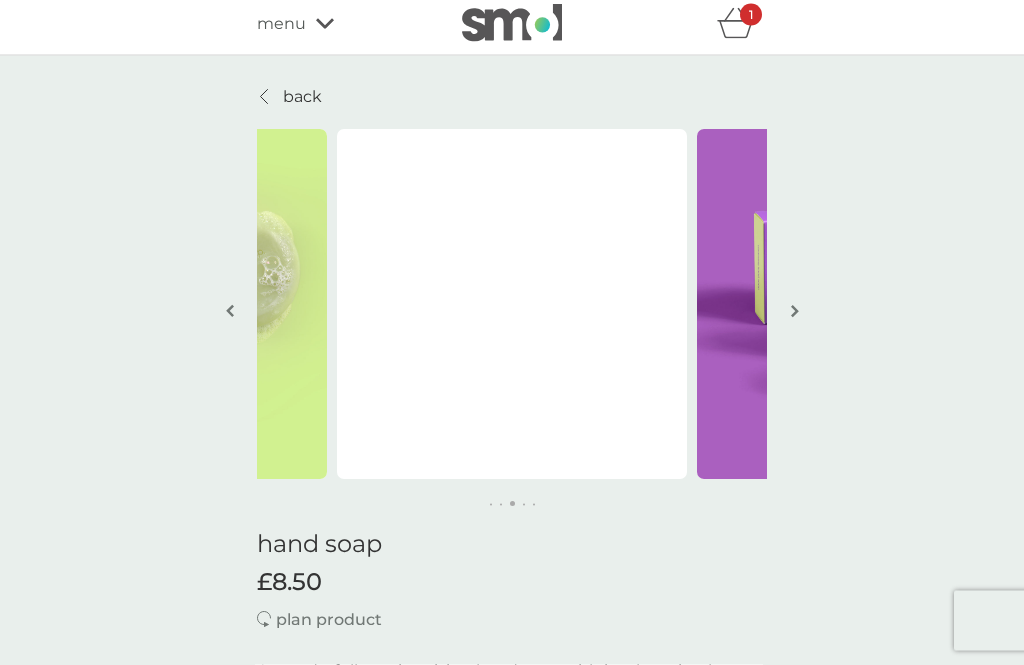 scroll, scrollTop: 0, scrollLeft: 0, axis: both 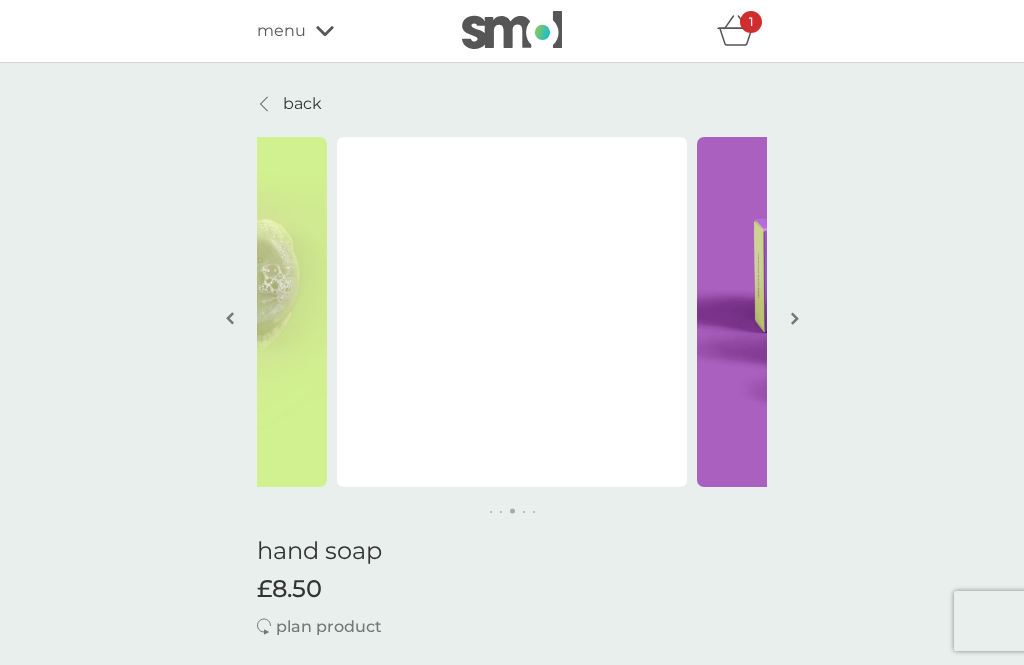 click 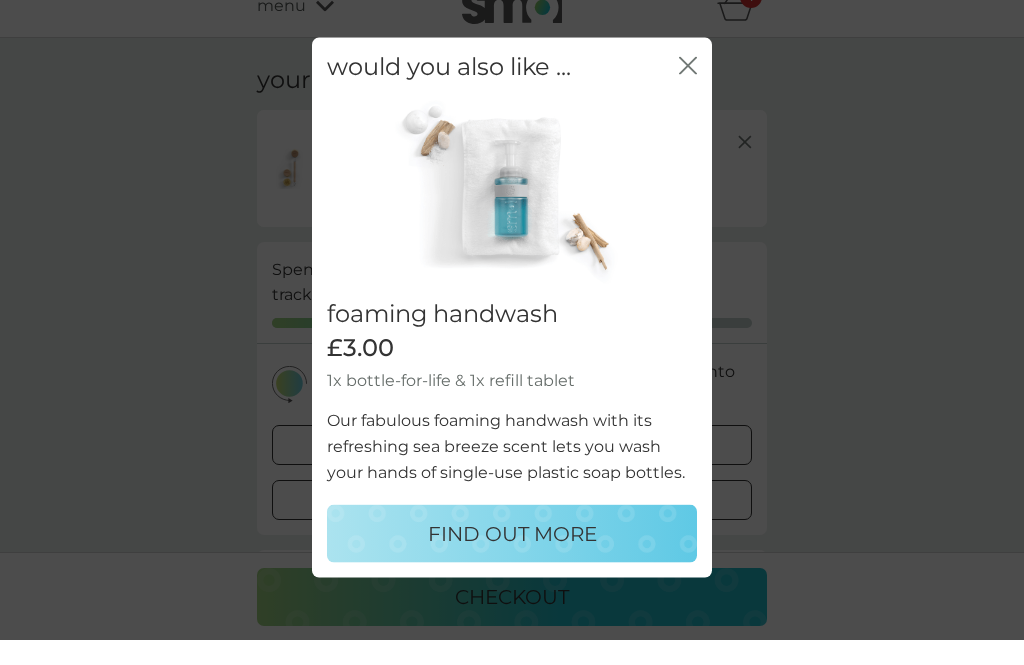 scroll, scrollTop: 28, scrollLeft: 0, axis: vertical 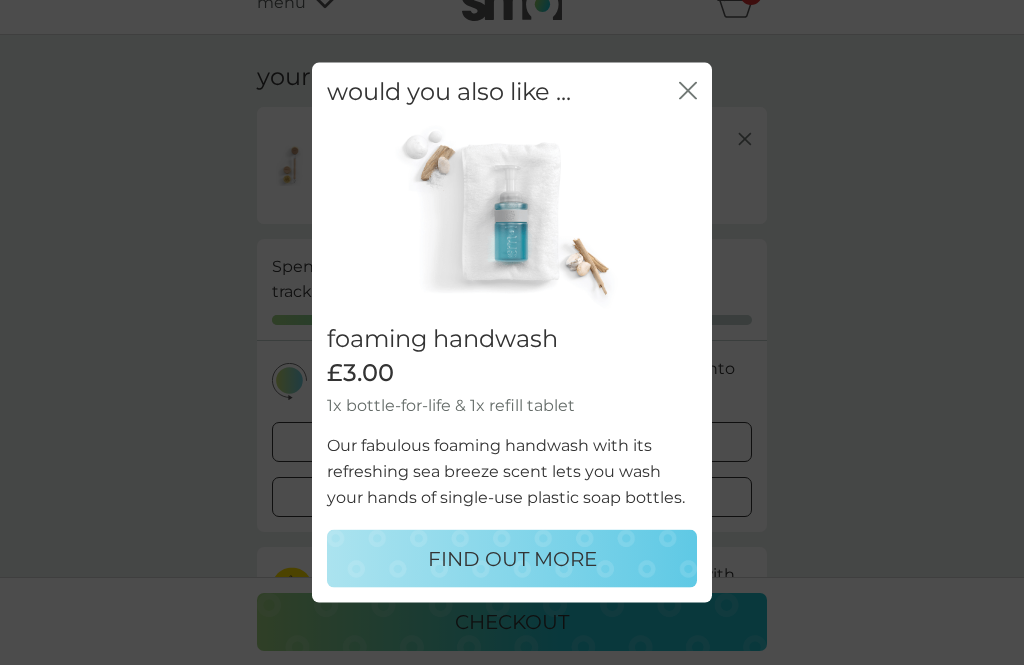 click on "FIND OUT MORE" at bounding box center [512, 559] 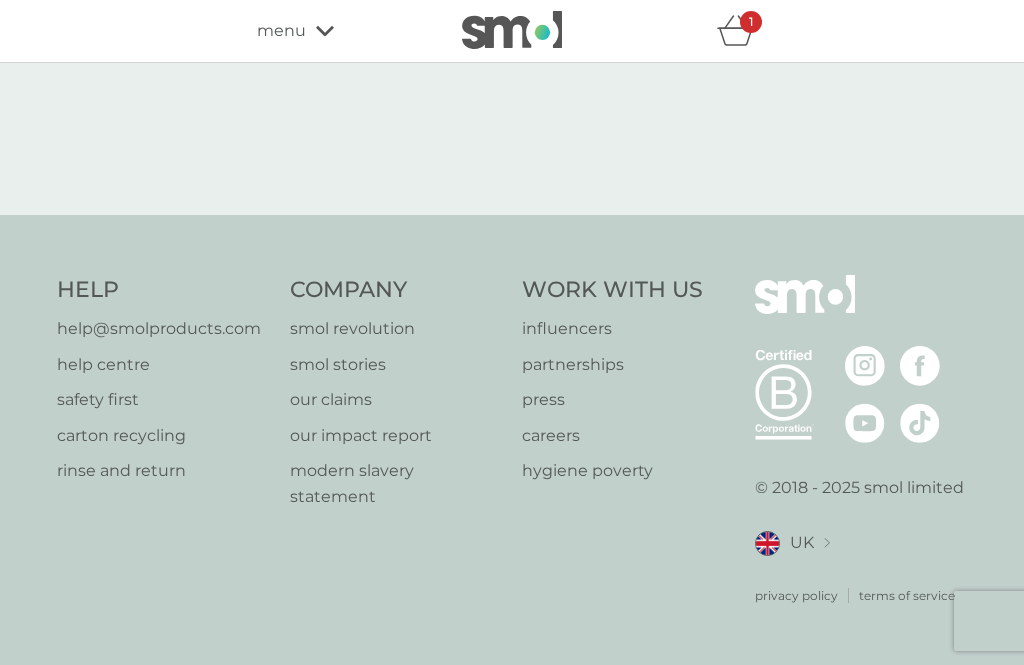 scroll, scrollTop: 0, scrollLeft: 0, axis: both 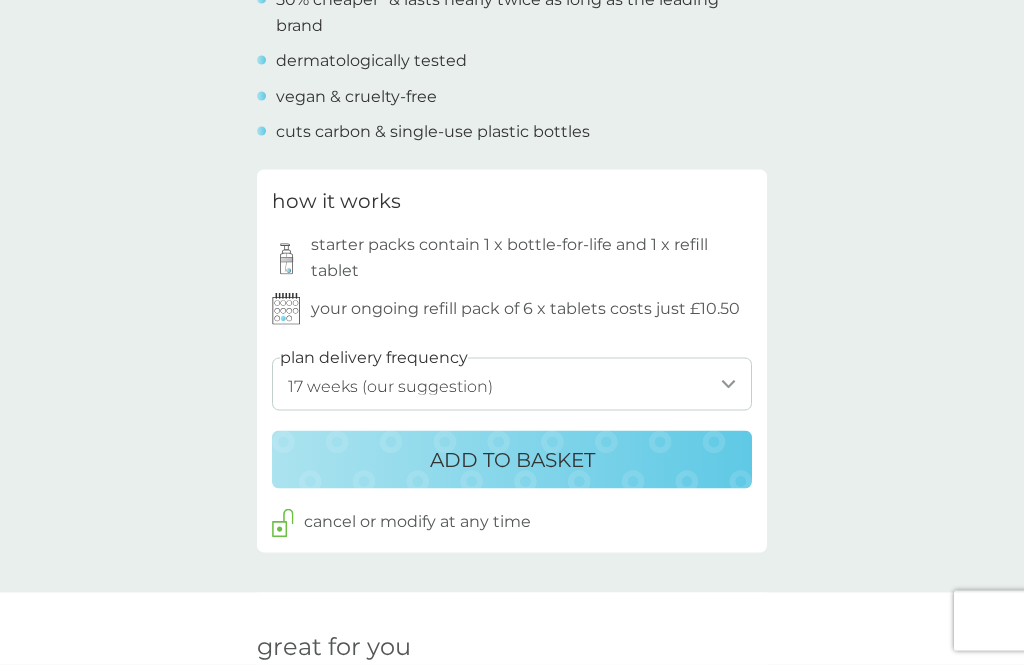 click on "ADD TO BASKET" at bounding box center (512, 460) 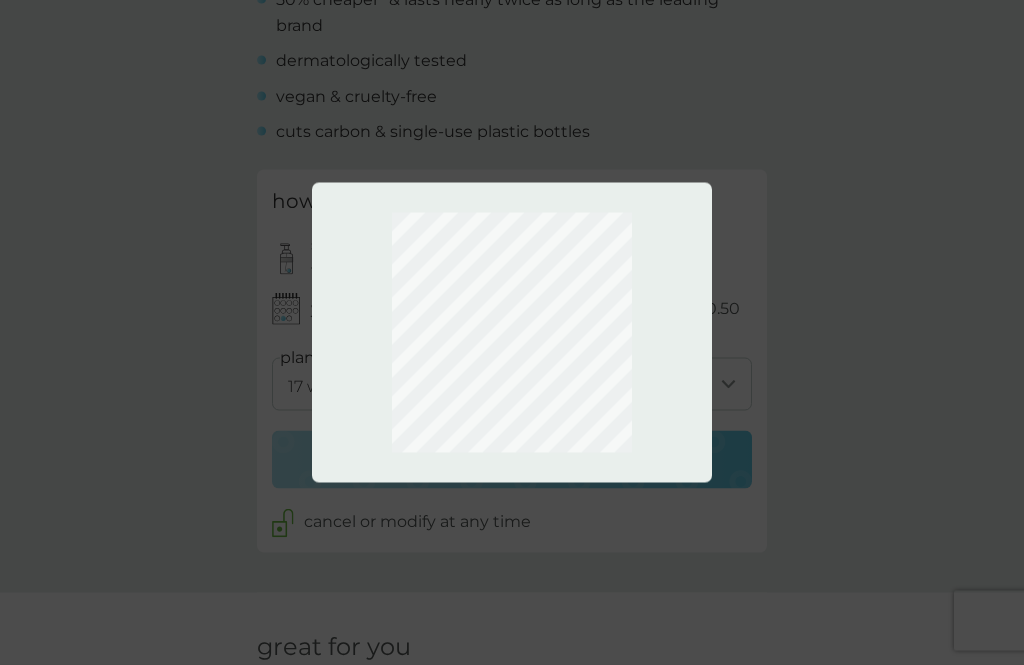 scroll, scrollTop: 903, scrollLeft: 0, axis: vertical 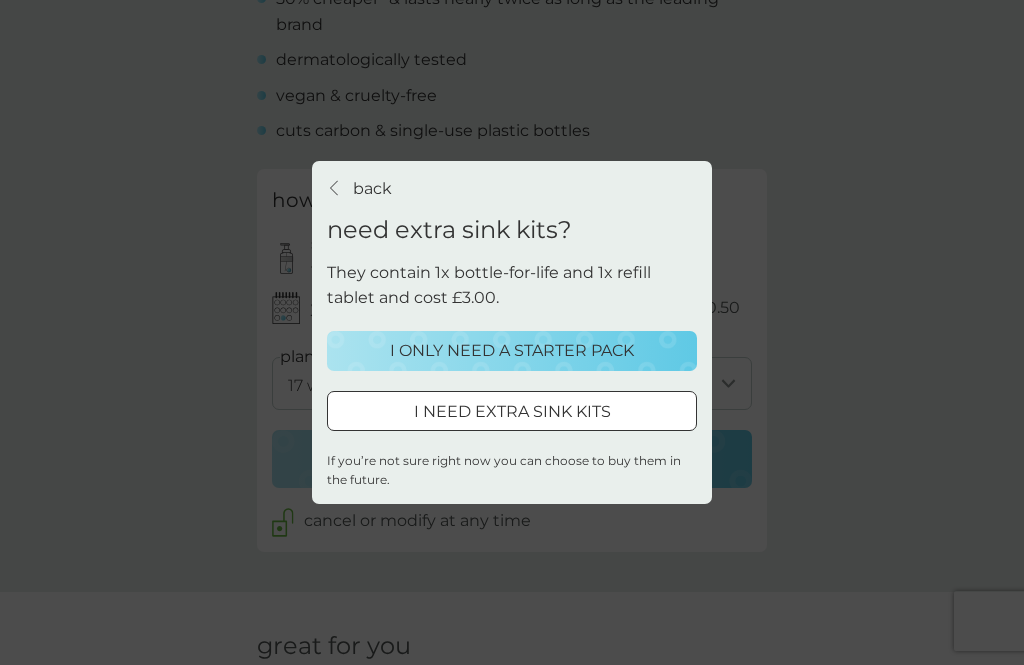 click on "I ONLY NEED A STARTER PACK" at bounding box center (512, 351) 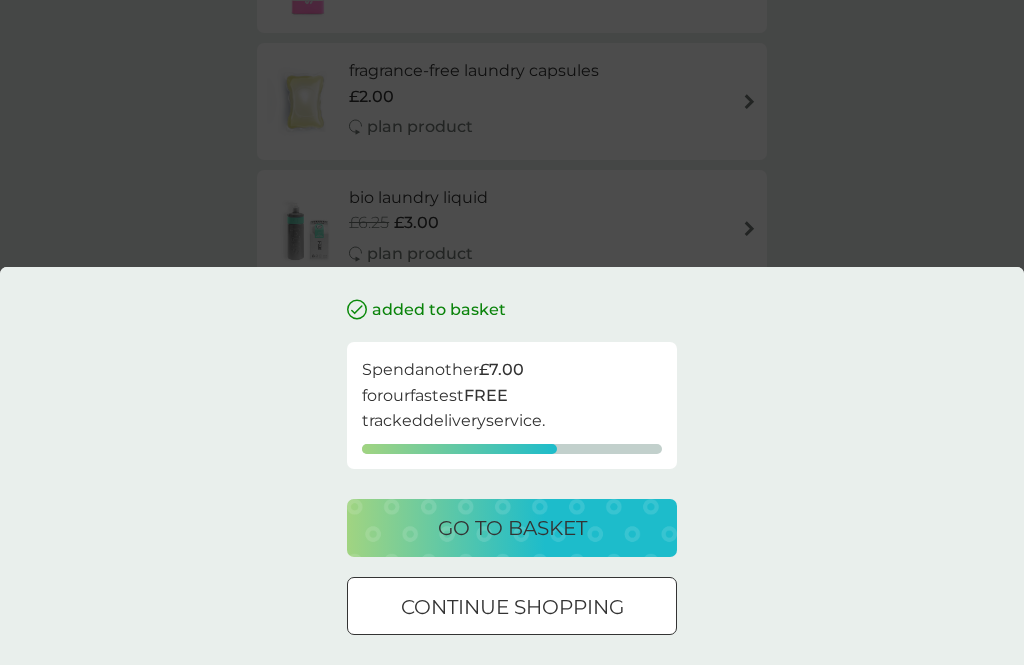 scroll, scrollTop: 0, scrollLeft: 0, axis: both 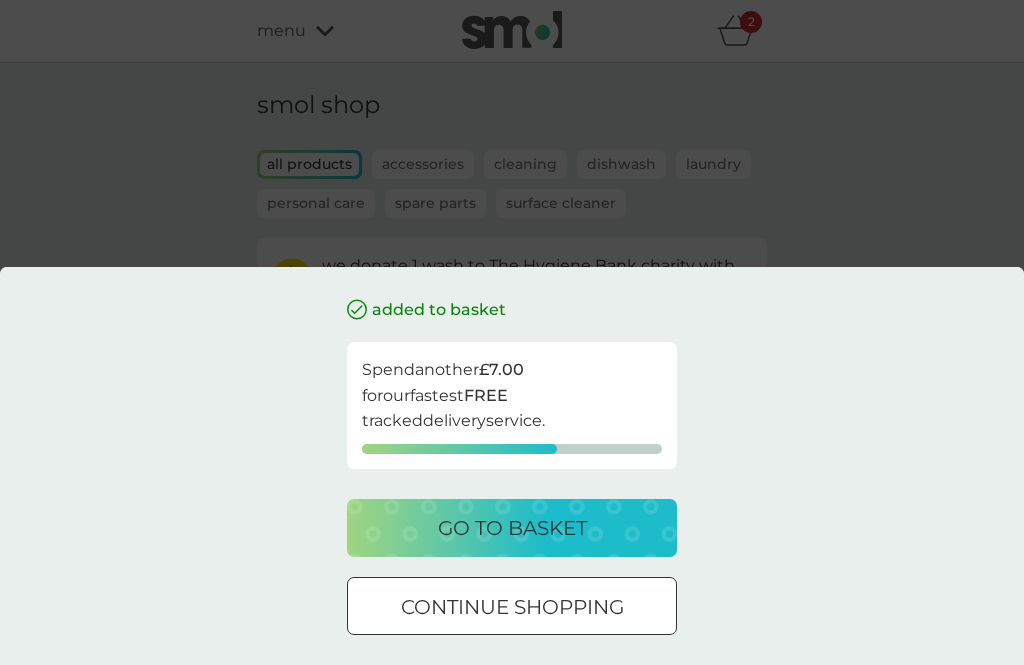 click on "added to basket Spend  another  £7.00   for  our  fastest  FREE   tracked  delivery  service.  go to basket continue shopping" at bounding box center [512, 466] 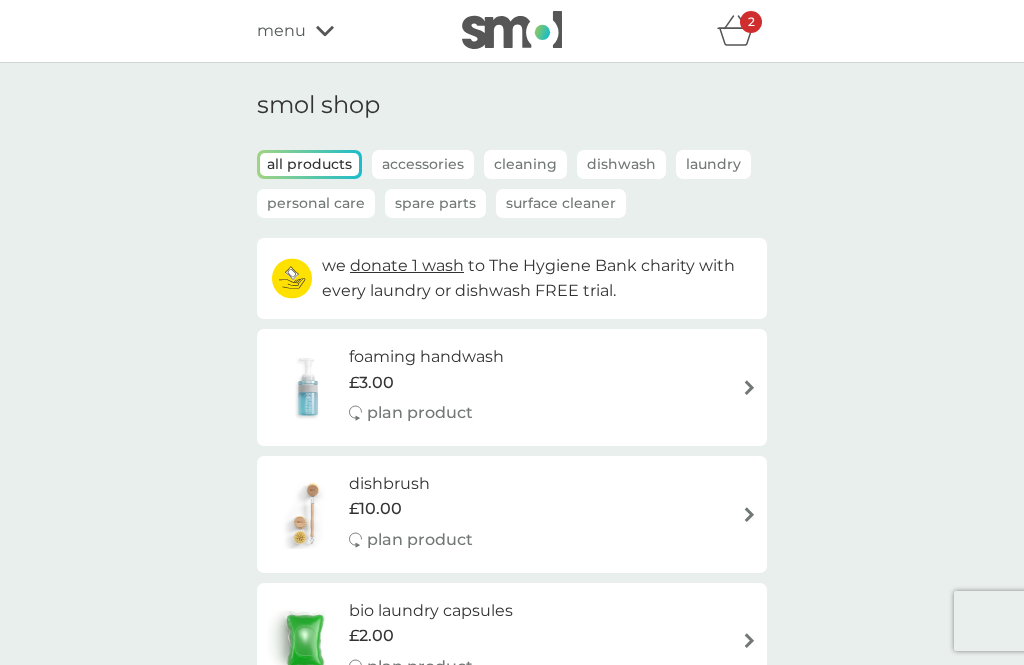 click at bounding box center [749, 387] 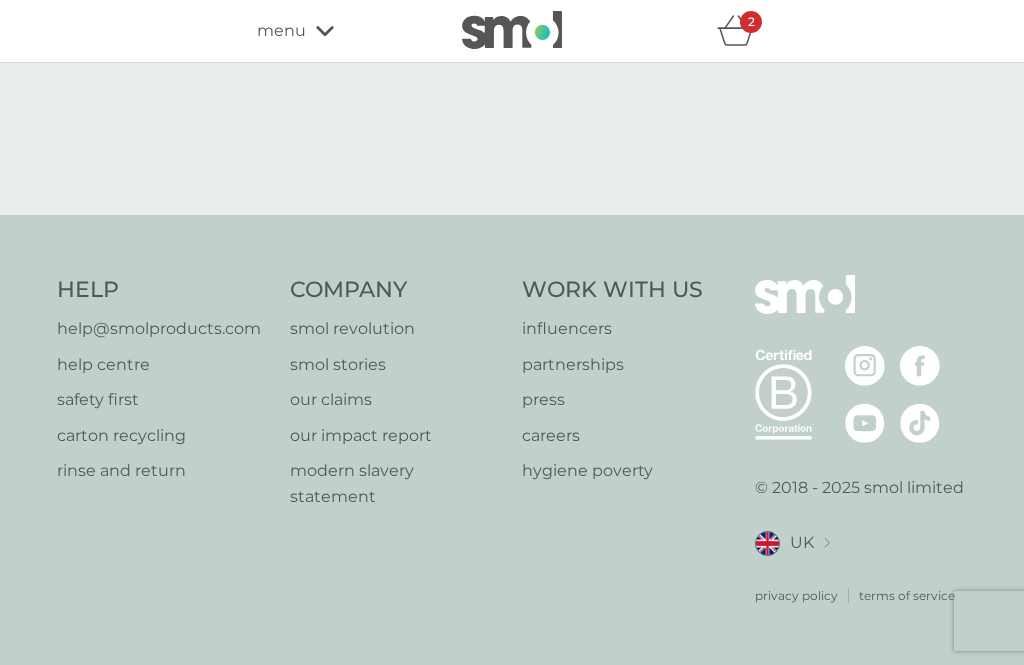 select on "119" 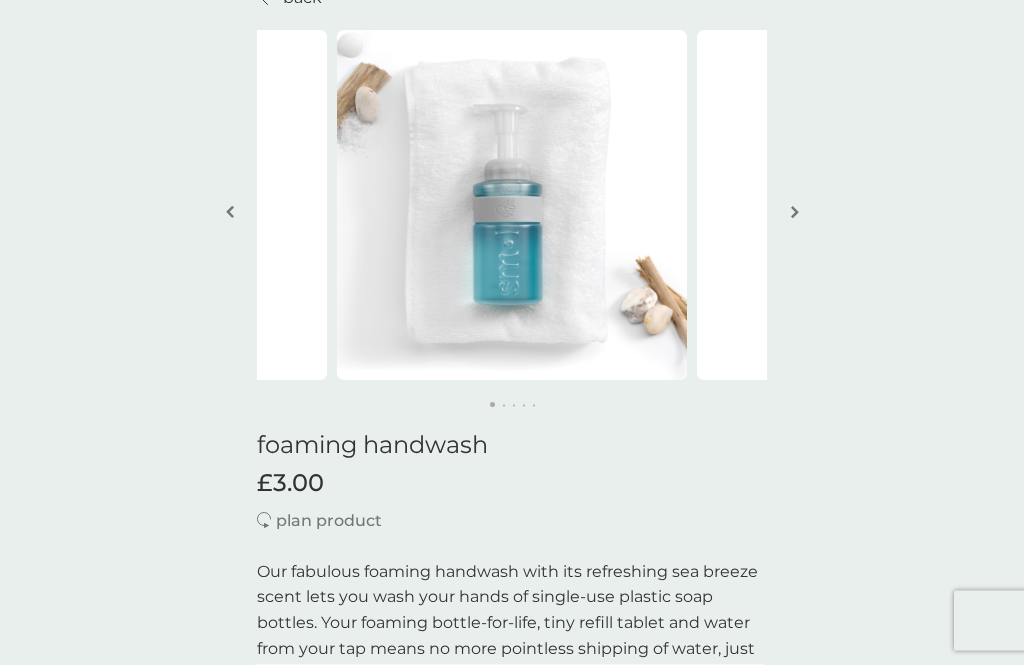 scroll, scrollTop: 0, scrollLeft: 0, axis: both 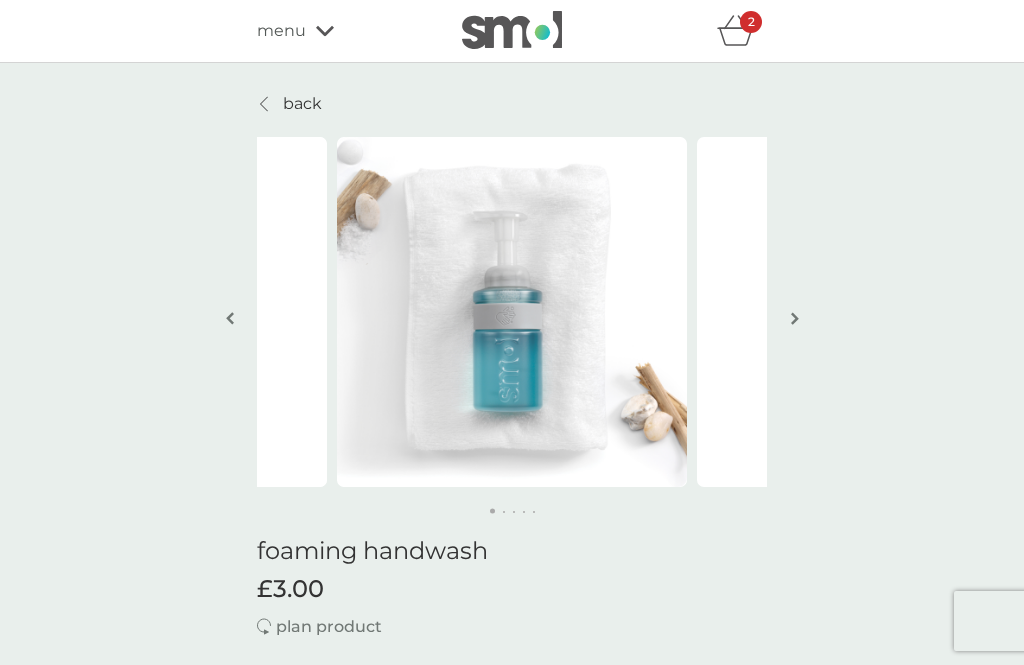click 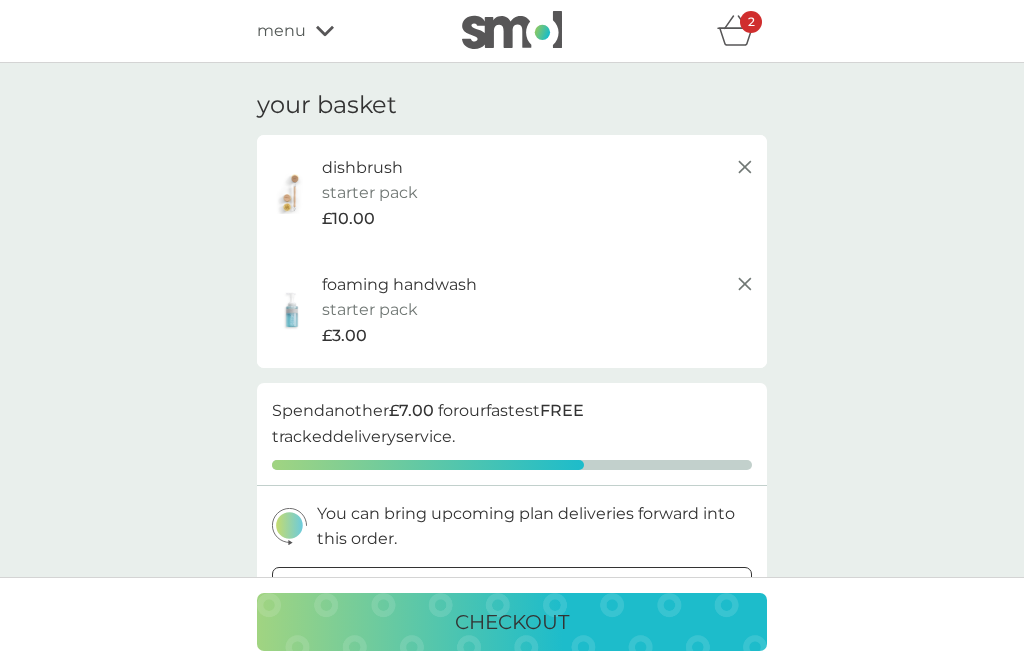click on "foaming handwash starter pack every 17 weeks @ £10.50 £3.00" at bounding box center [512, 310] 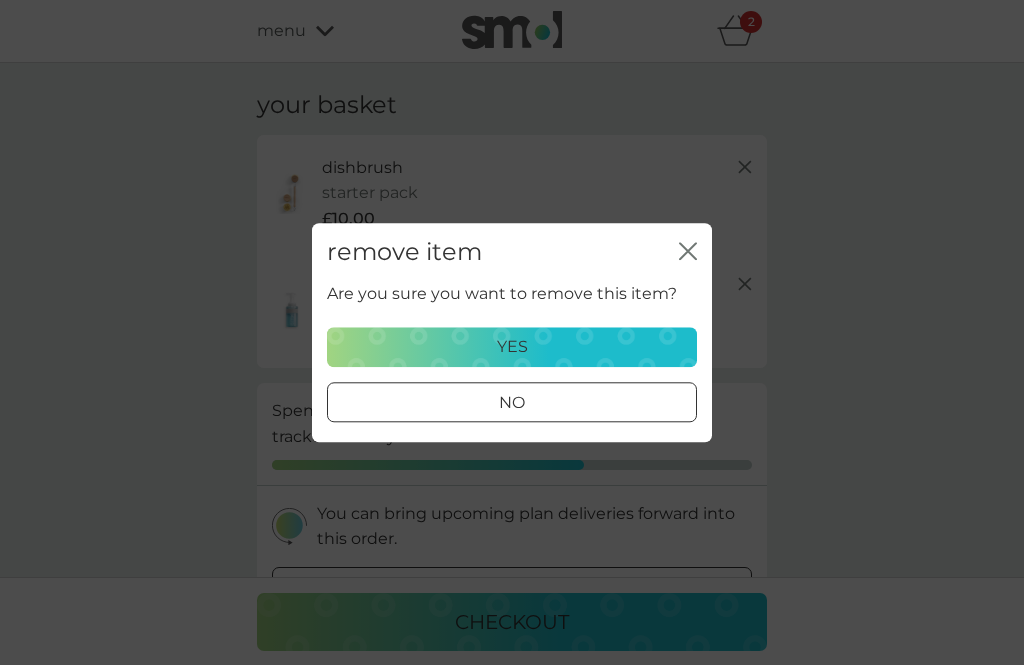 click on "yes" at bounding box center (512, 347) 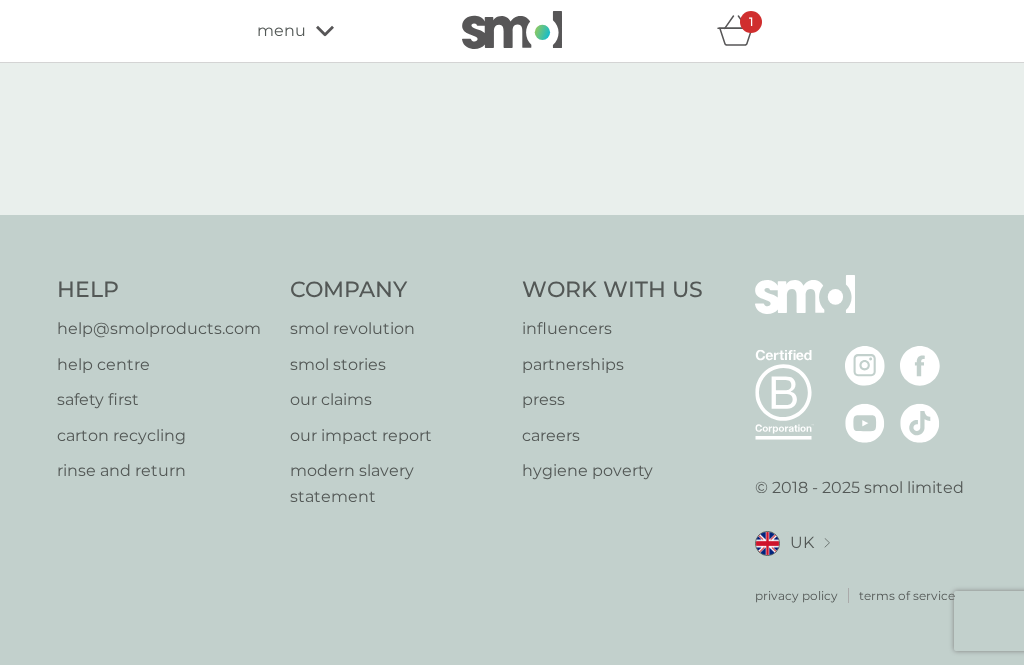 select on "119" 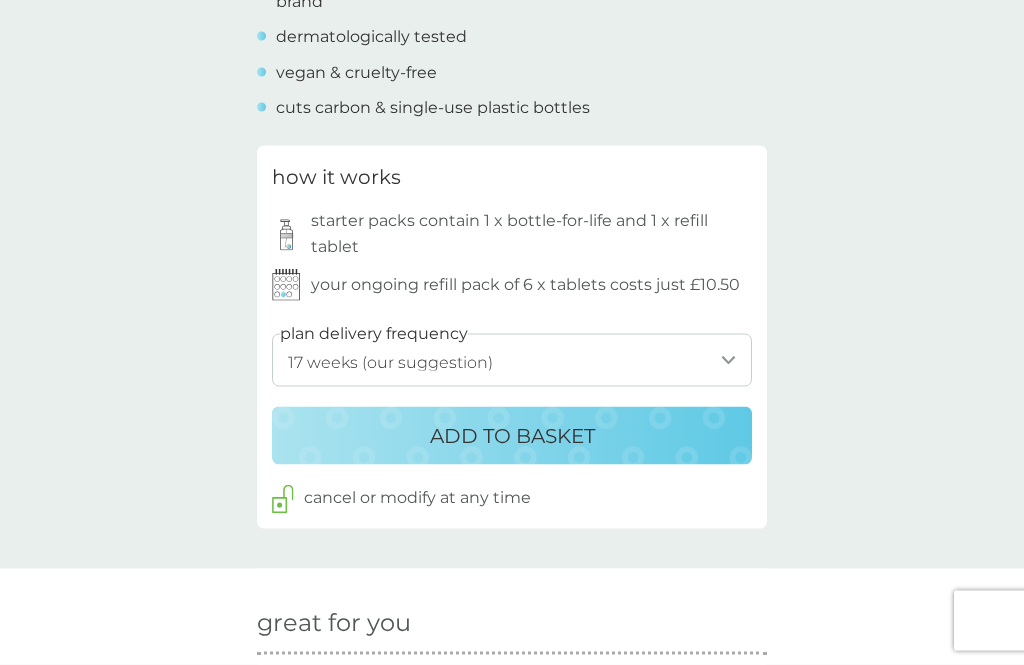 scroll, scrollTop: 926, scrollLeft: 0, axis: vertical 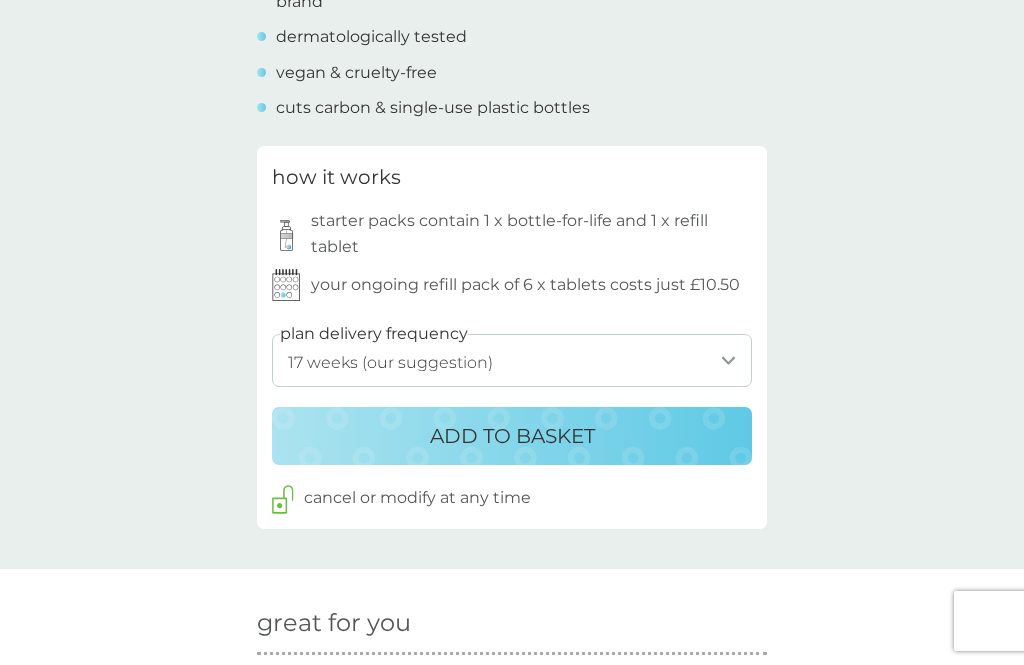 click on "ADD TO BASKET" at bounding box center (512, 436) 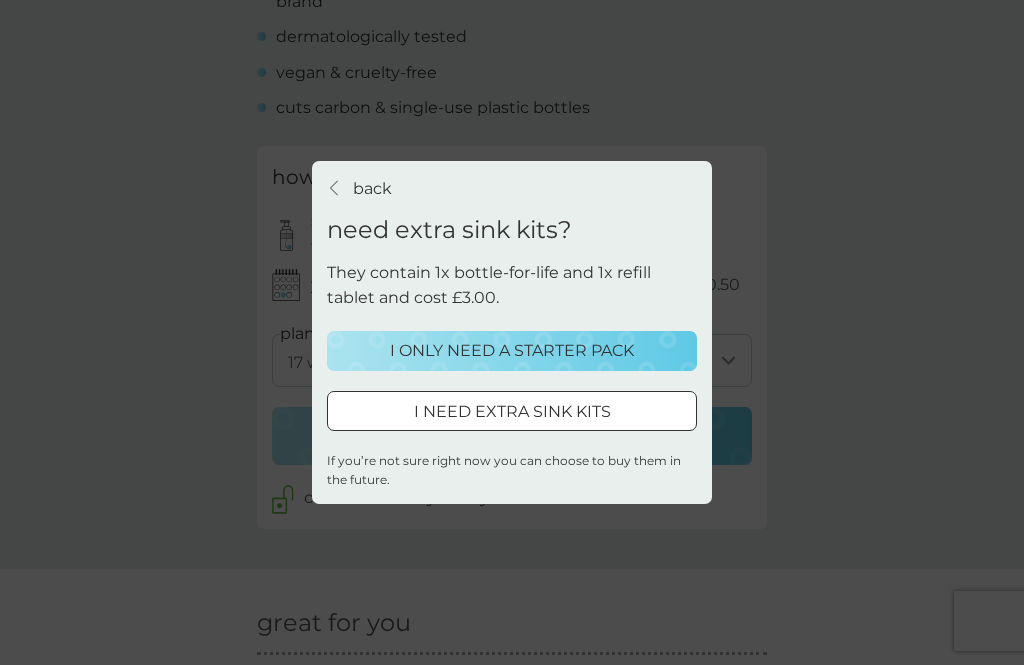 click at bounding box center [536, 410] 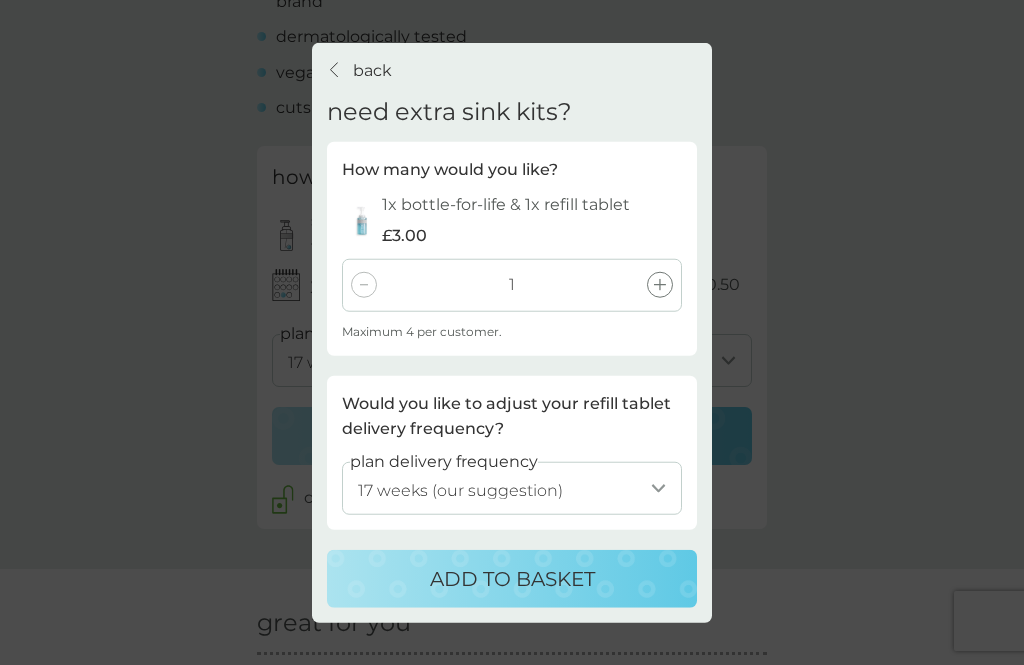 click on "ADD TO BASKET" at bounding box center (512, 579) 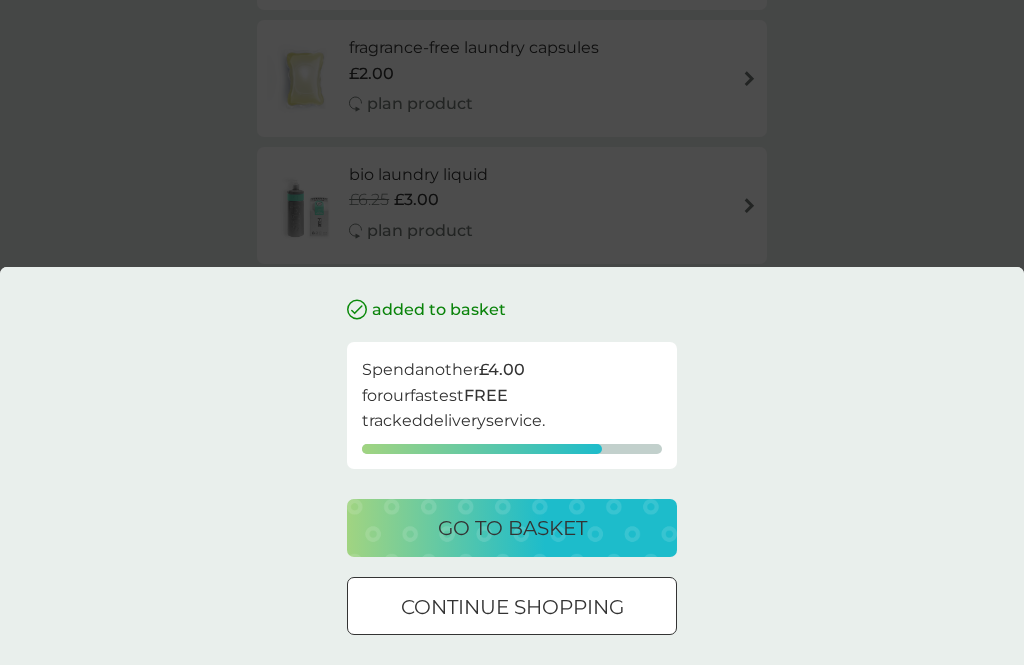 scroll, scrollTop: 0, scrollLeft: 0, axis: both 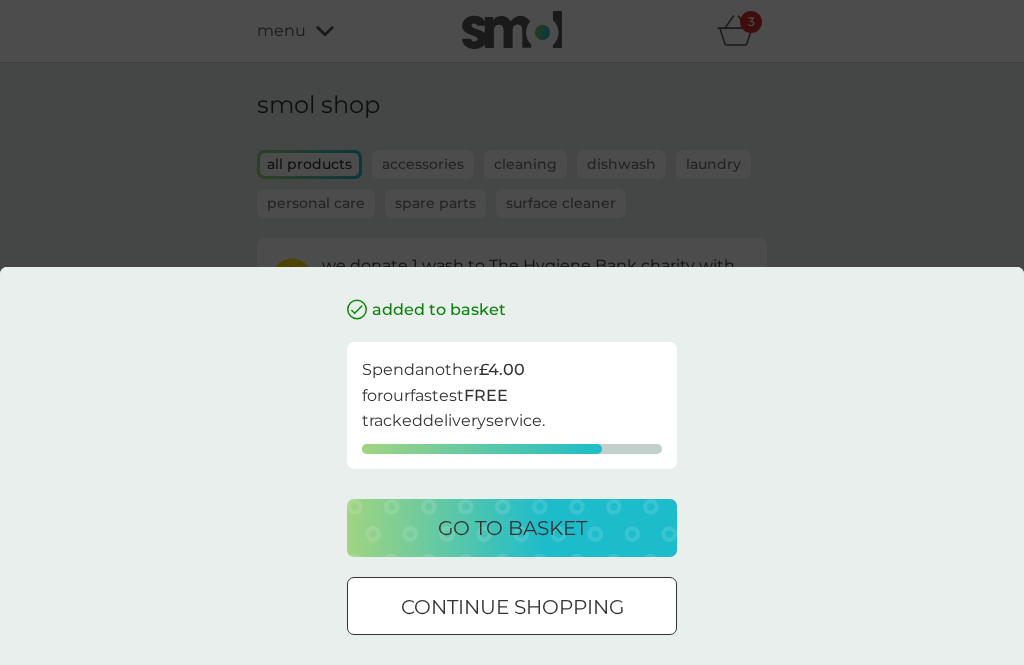 click on "added to basket Spend  another  £4.00   for  our  fastest  FREE   tracked  delivery  service.  go to basket continue shopping" at bounding box center (512, 332) 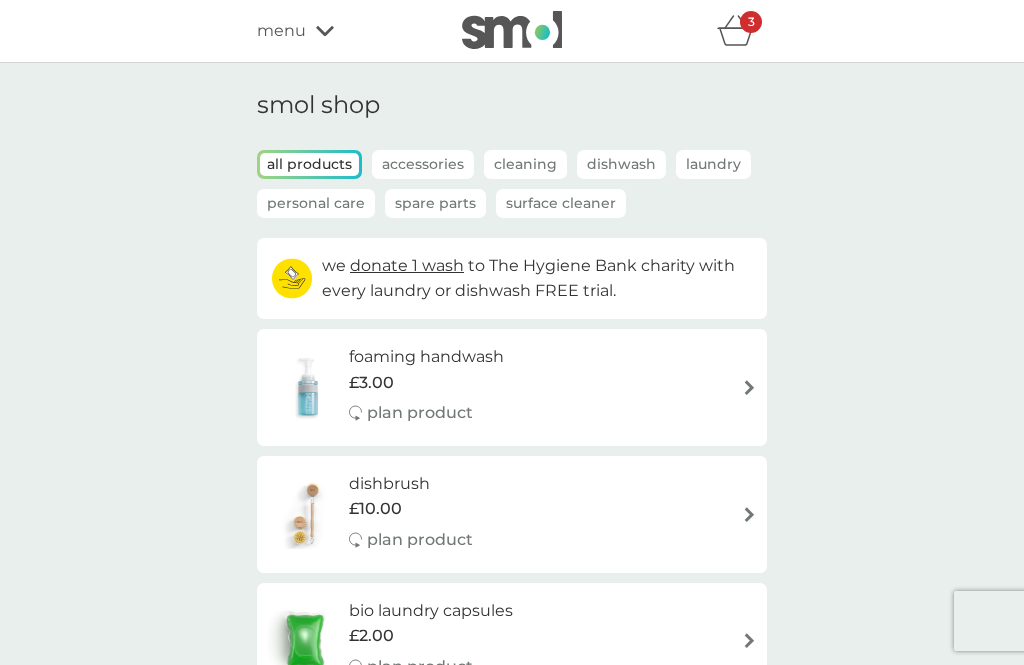 click 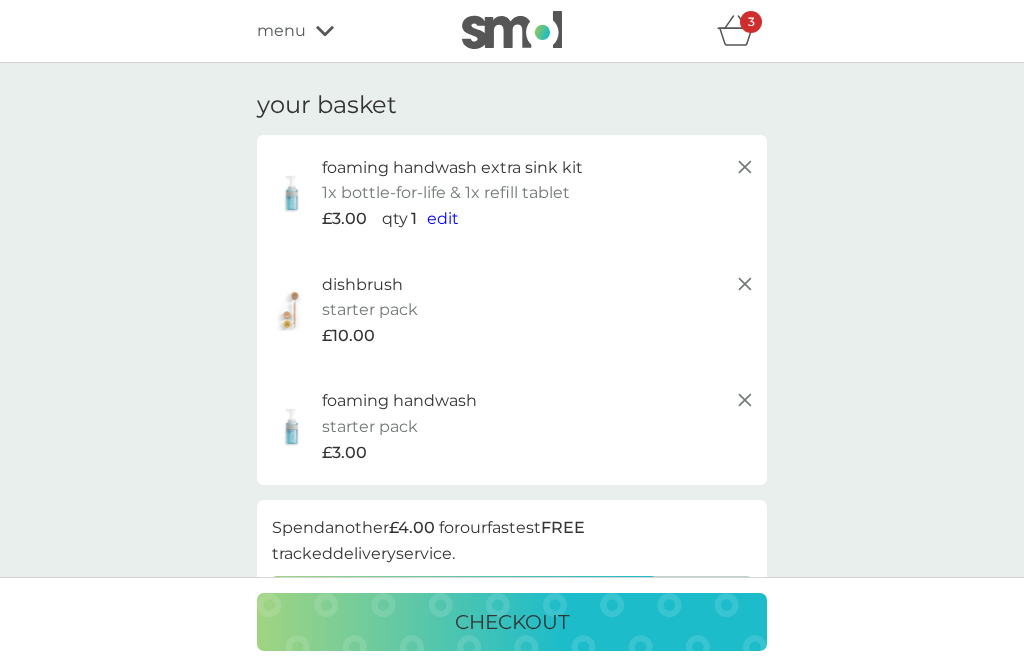 click on "3" at bounding box center [751, 22] 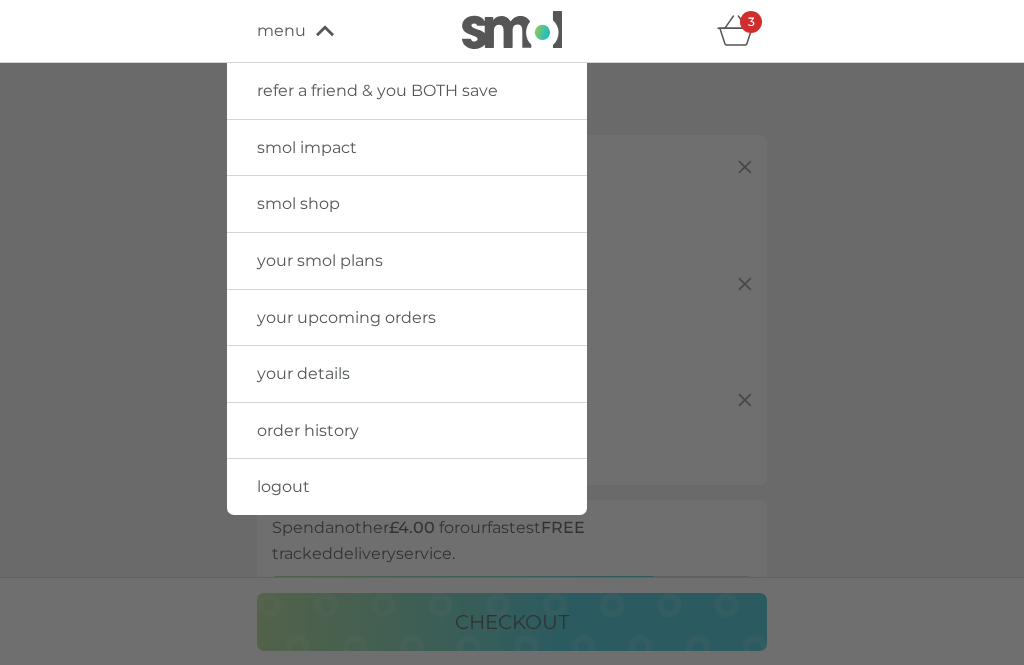 click on "smol shop" at bounding box center (298, 203) 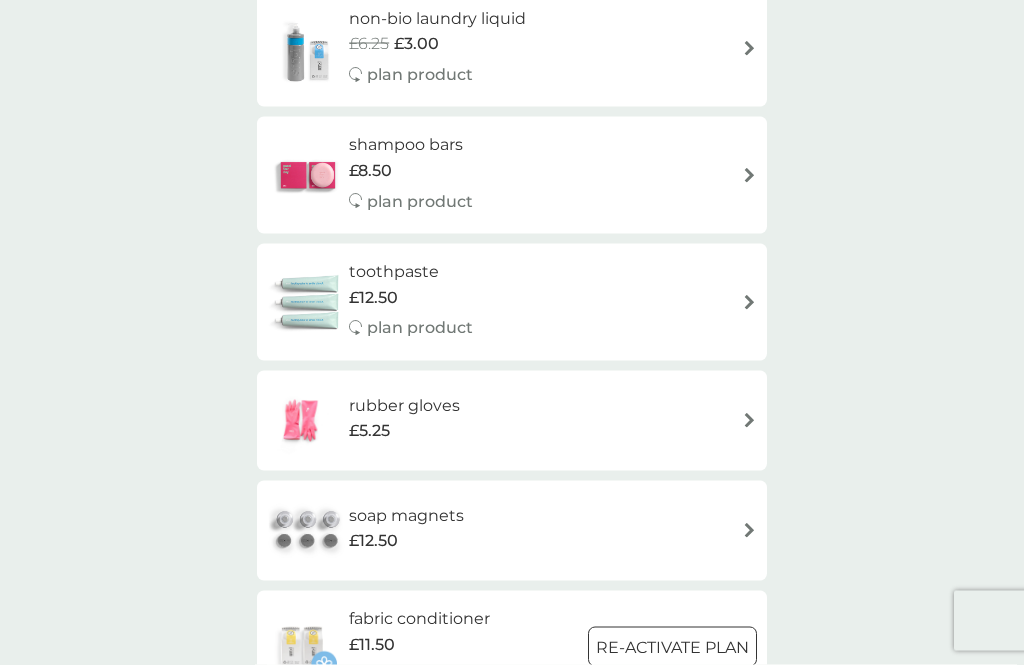 scroll, scrollTop: 1953, scrollLeft: 0, axis: vertical 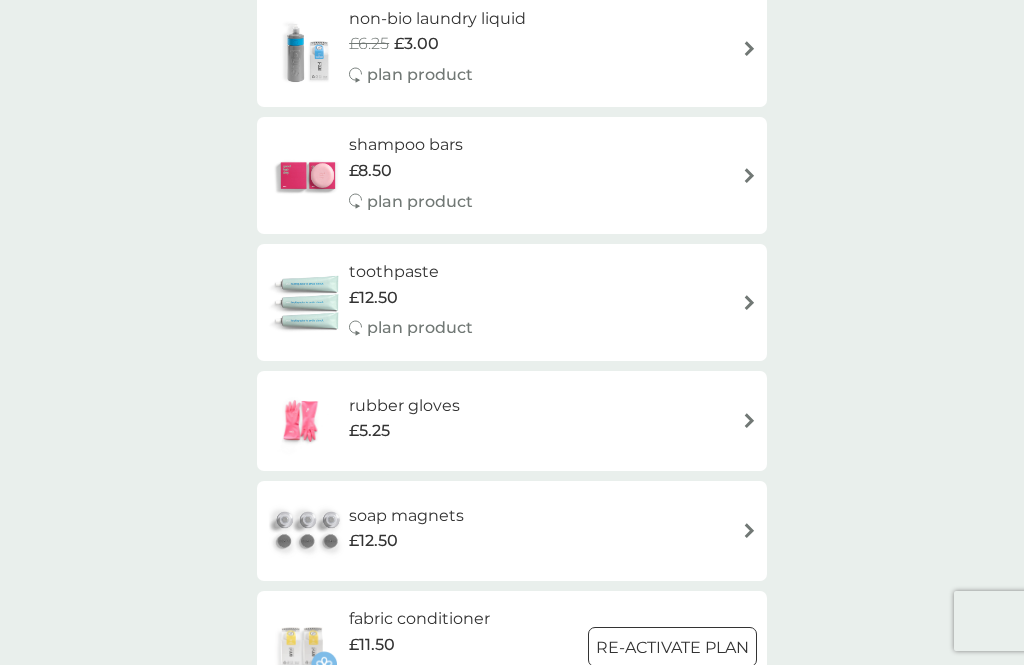 click on "rubber gloves" at bounding box center [404, 406] 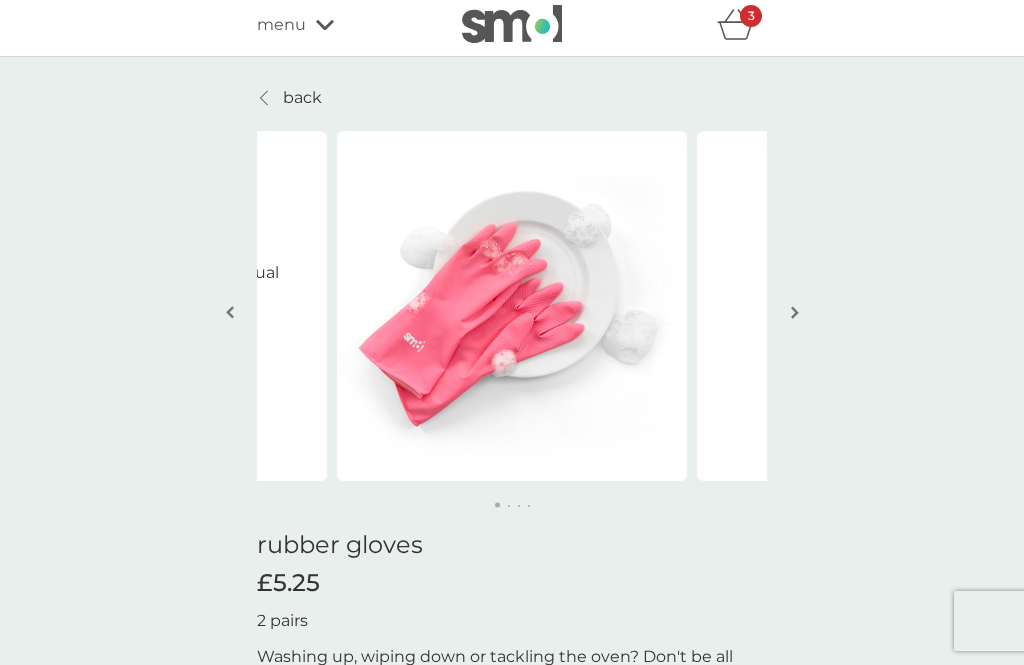 scroll, scrollTop: 0, scrollLeft: 0, axis: both 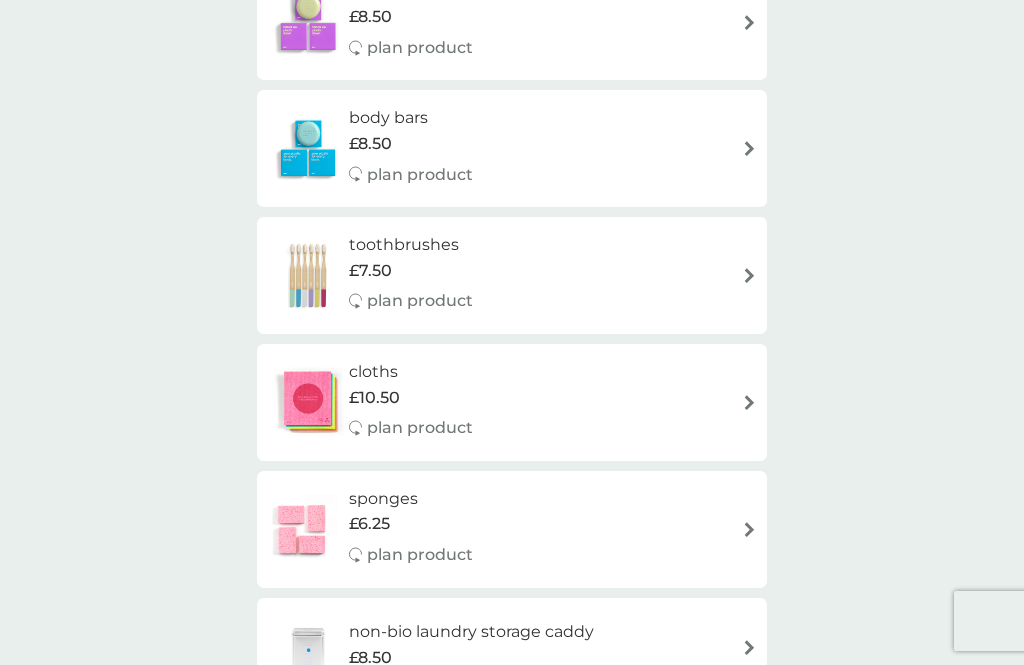click on "£10.50" at bounding box center (374, 398) 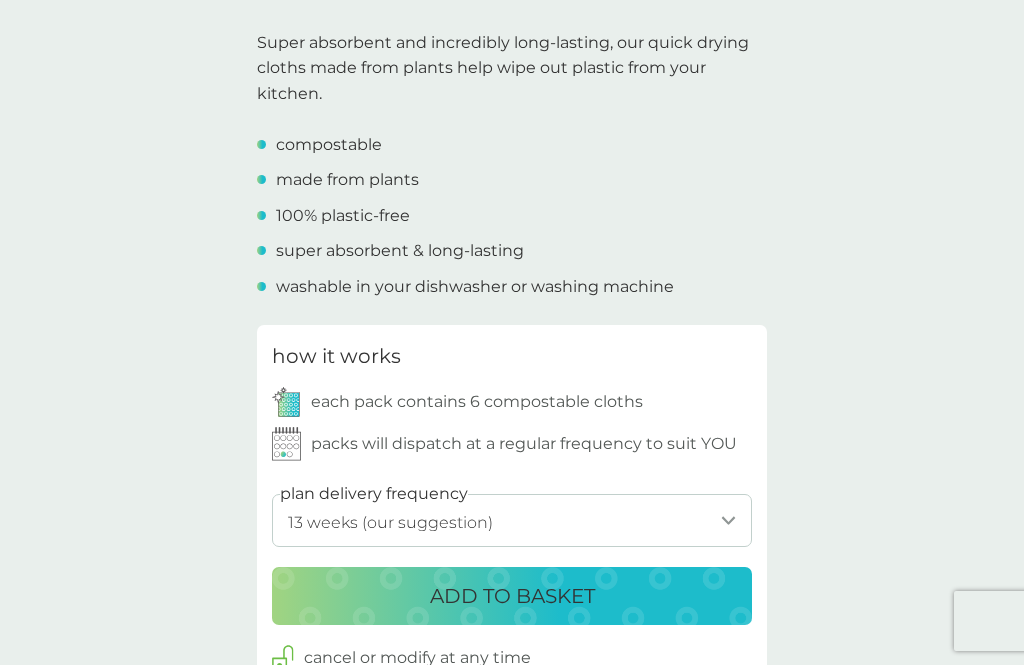 scroll, scrollTop: 630, scrollLeft: 0, axis: vertical 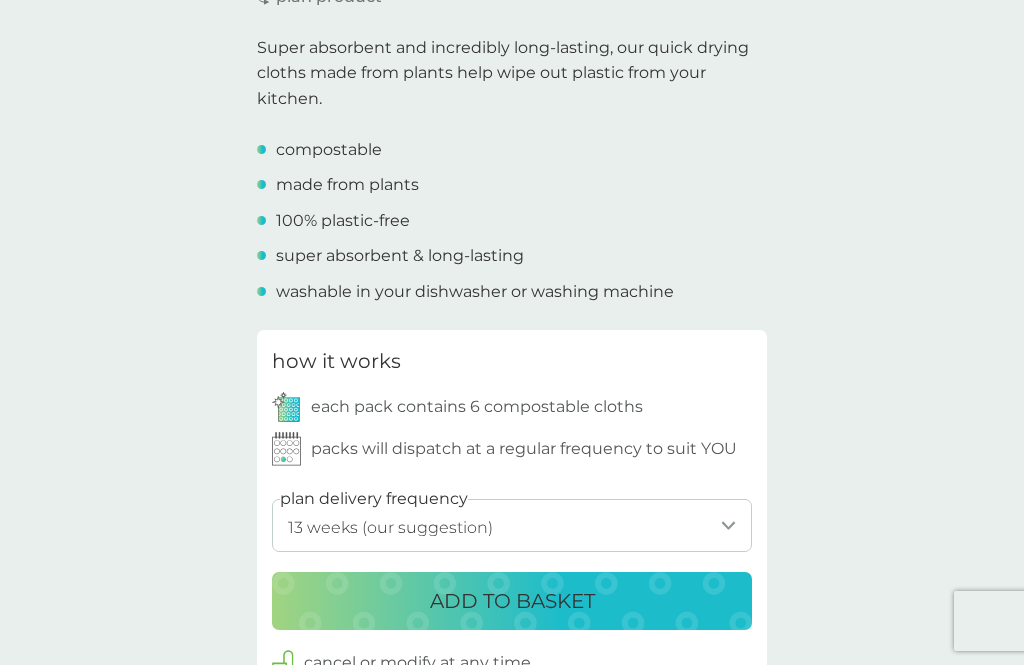 click on "1 week  2 weeks  3 weeks  4 weeks  5 weeks  6 weeks  7 weeks  8 weeks  9 weeks  10 weeks  11 weeks  12 weeks  13 weeks (our suggestion) 14 weeks  15 weeks  16 weeks  17 weeks  18 weeks  19 weeks  20 weeks  21 weeks  22 weeks  23 weeks  24 weeks  25 weeks  26 weeks  27 weeks  28 weeks  29 weeks  30 weeks" at bounding box center [512, 525] 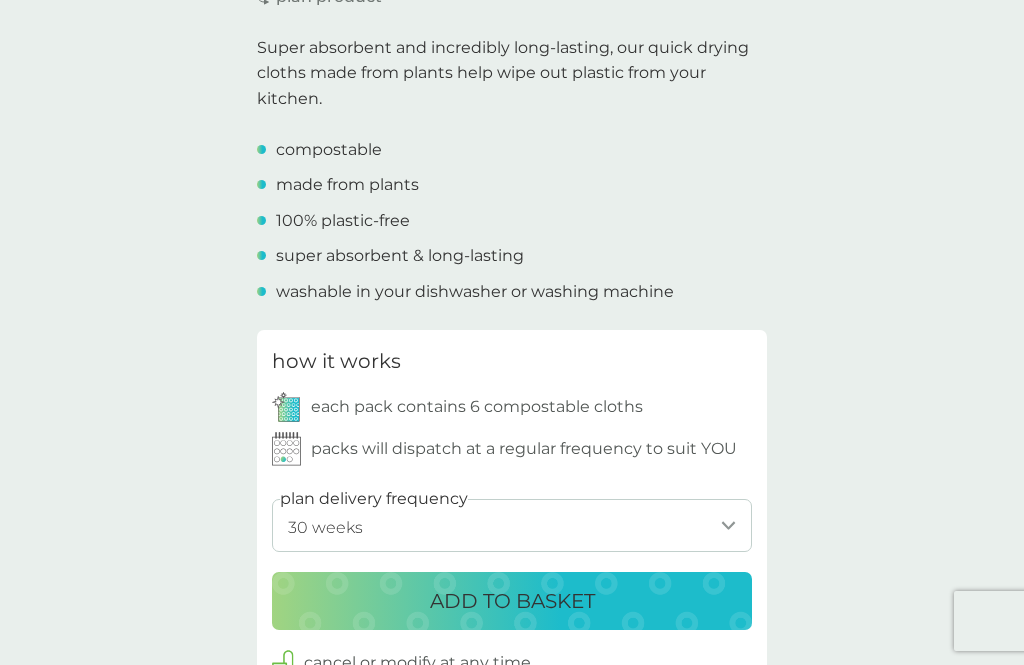 click on "ADD TO BASKET" at bounding box center (512, 601) 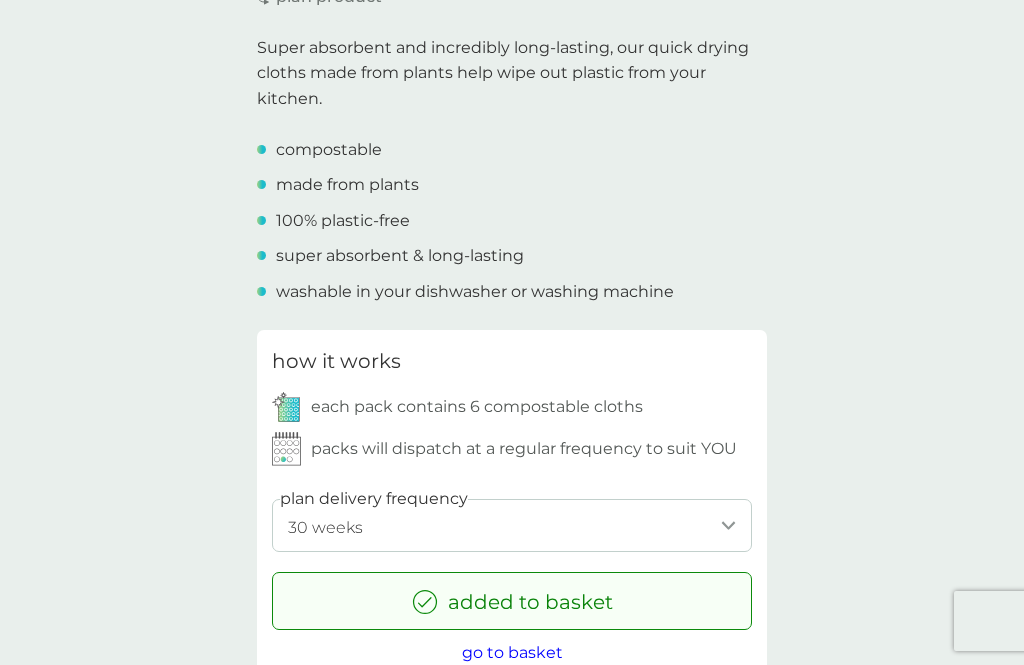 scroll, scrollTop: 0, scrollLeft: 0, axis: both 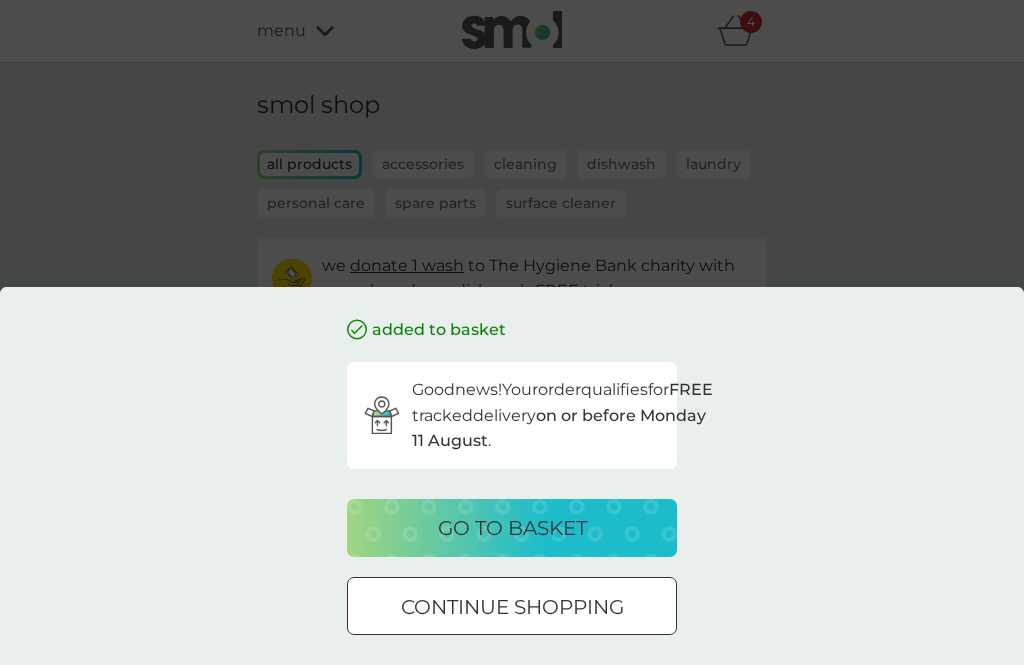 click on "go to basket" at bounding box center (512, 528) 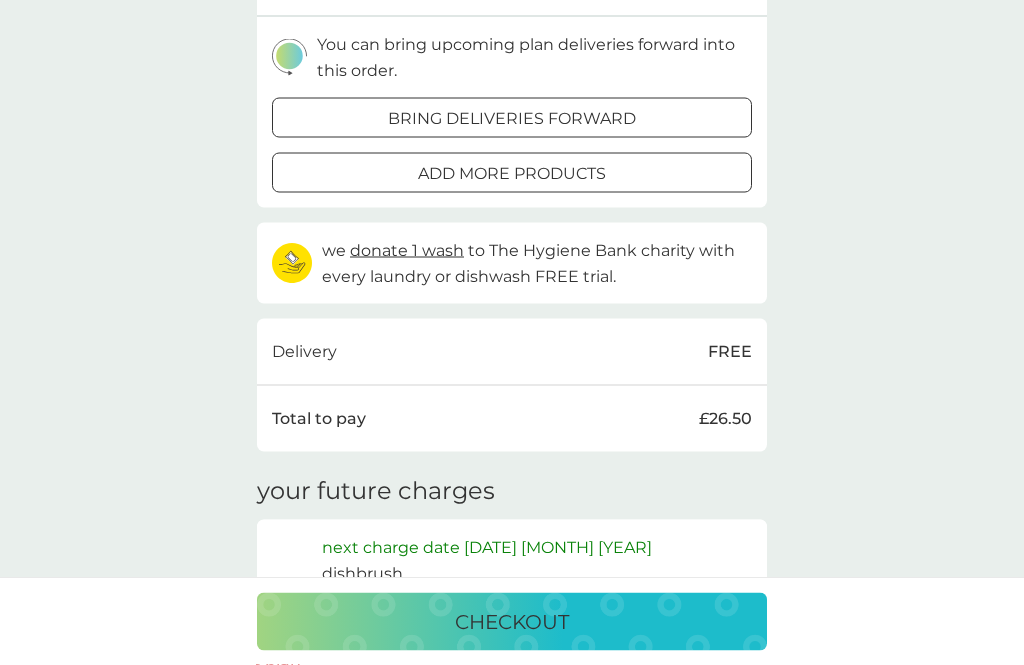 scroll, scrollTop: 683, scrollLeft: 0, axis: vertical 